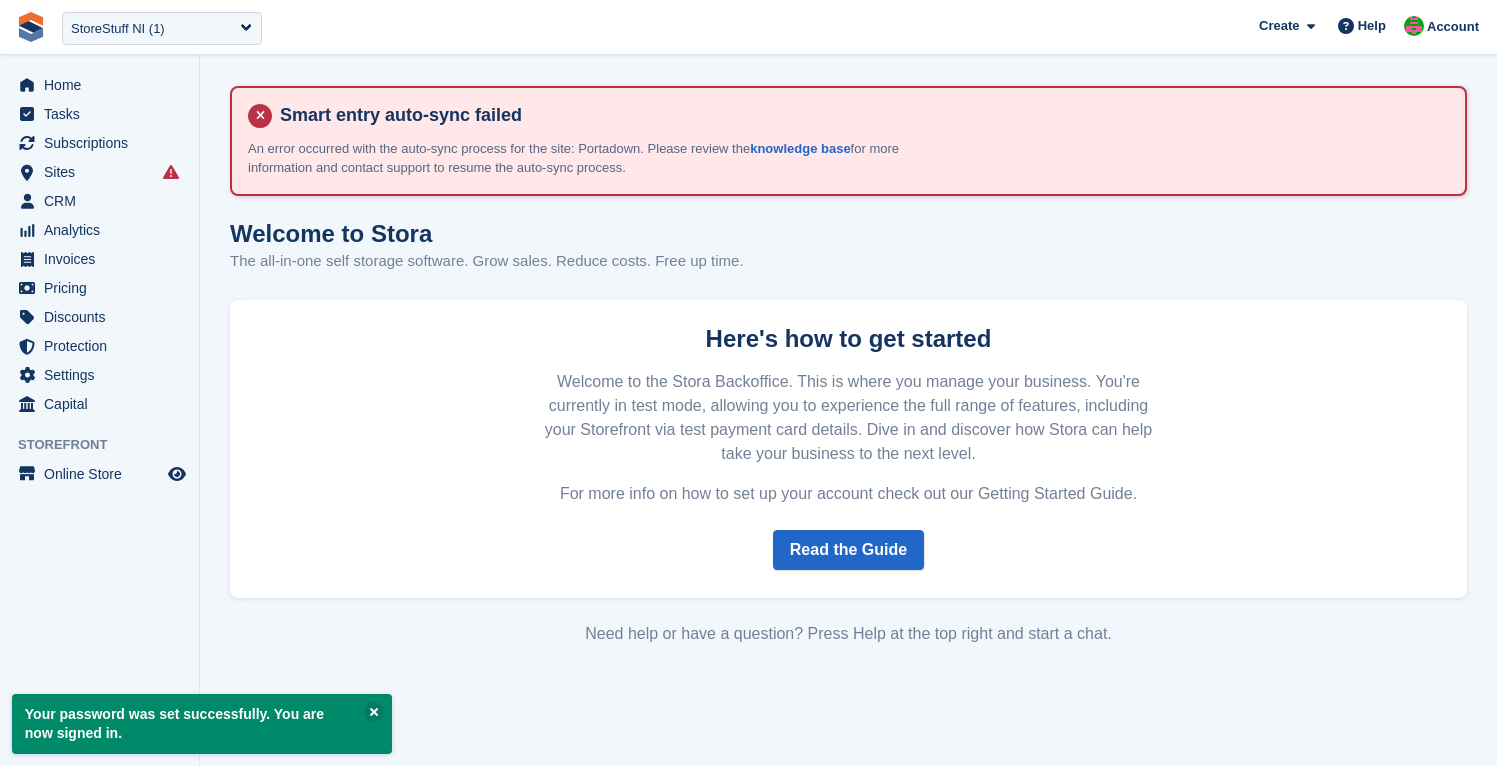 scroll, scrollTop: 0, scrollLeft: 0, axis: both 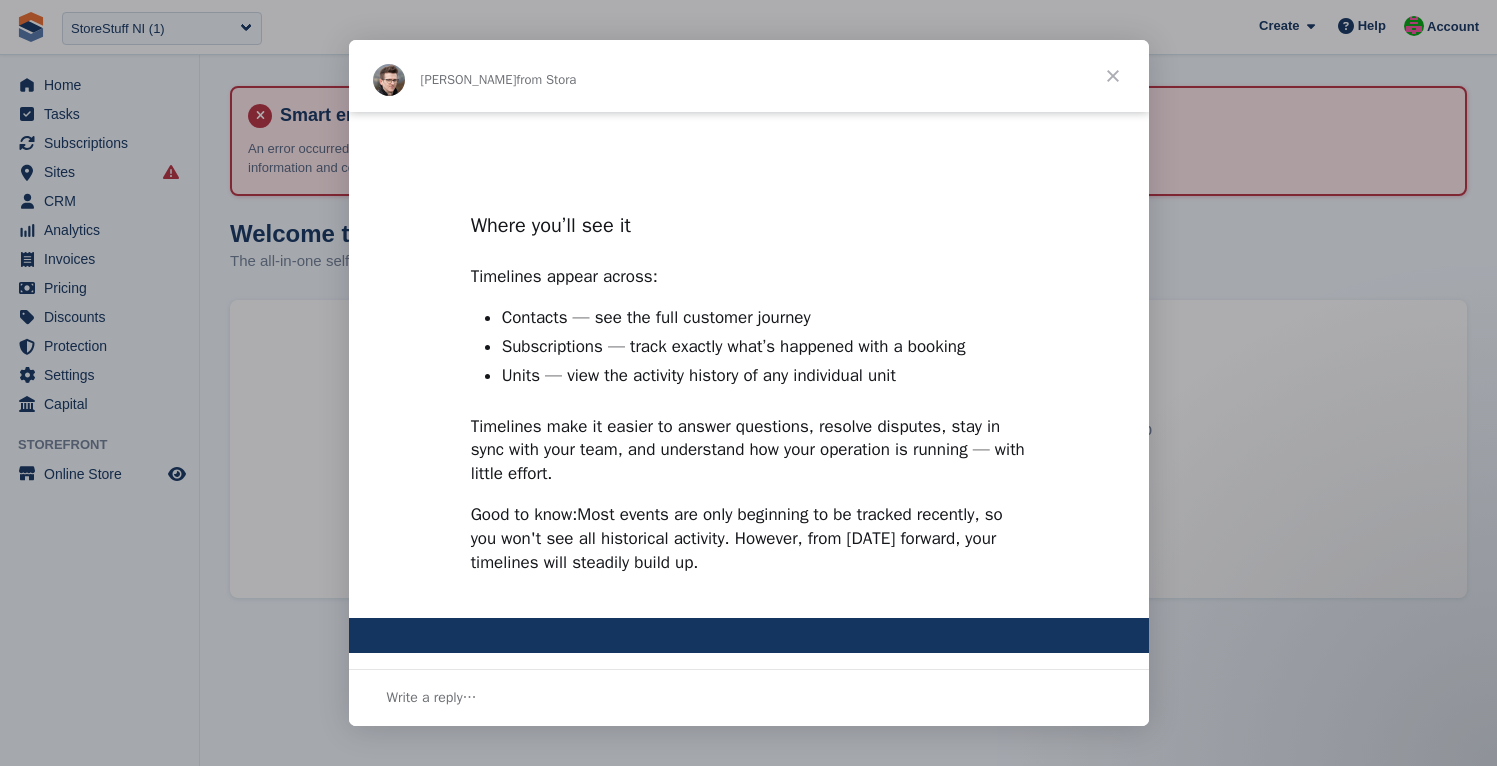 click at bounding box center [1113, 76] 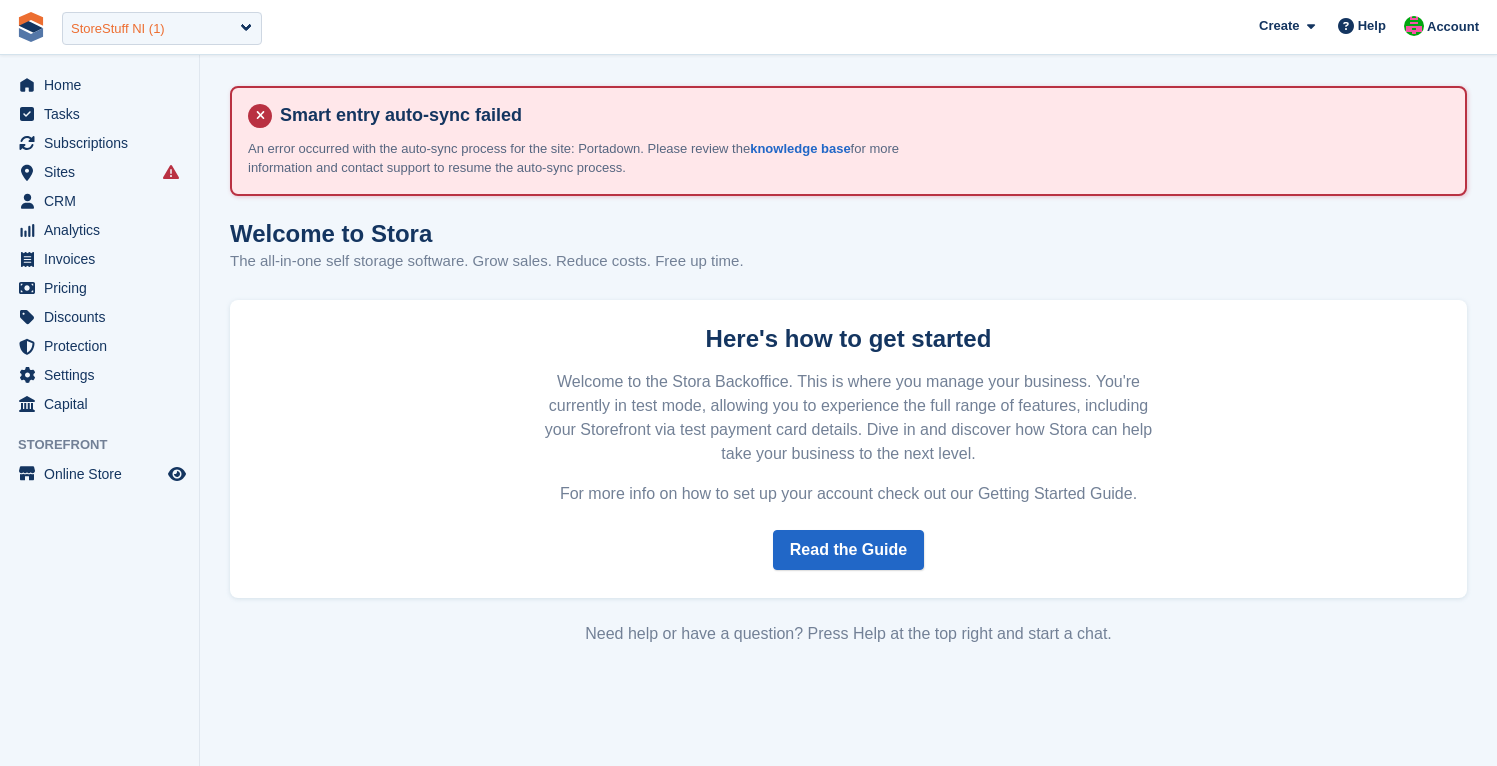 click on "StoreStuff NI (1)" at bounding box center [118, 29] 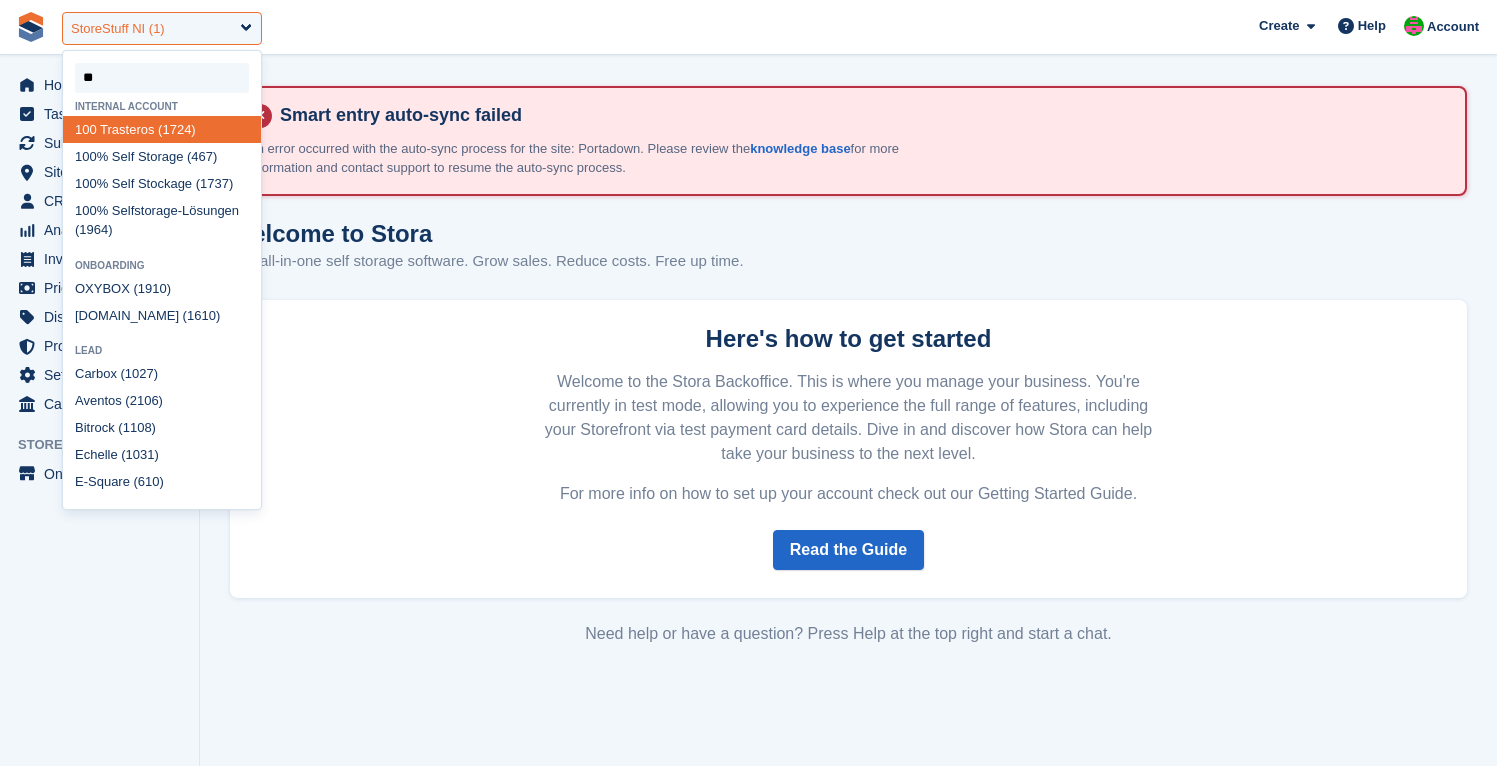 type on "***" 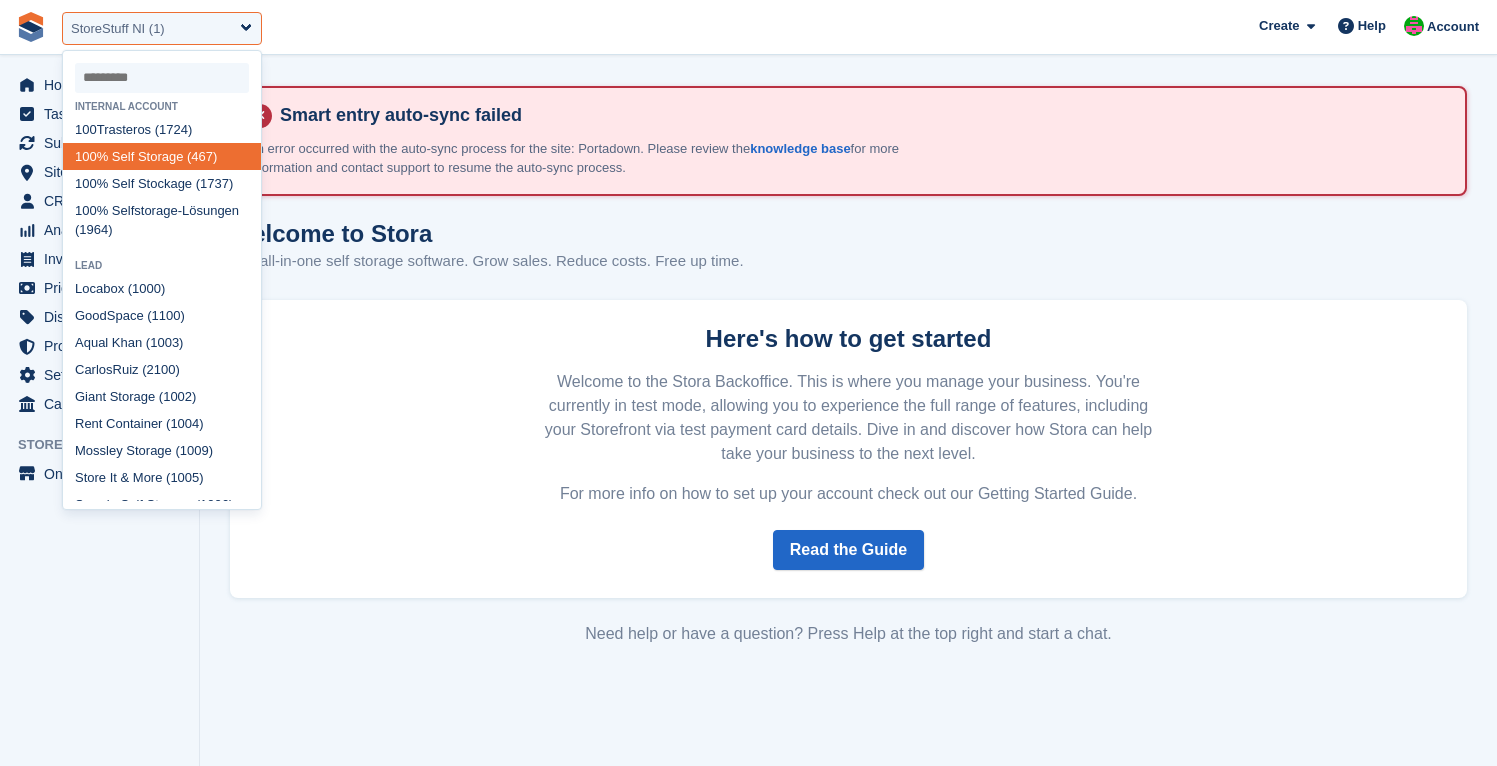 select on "***" 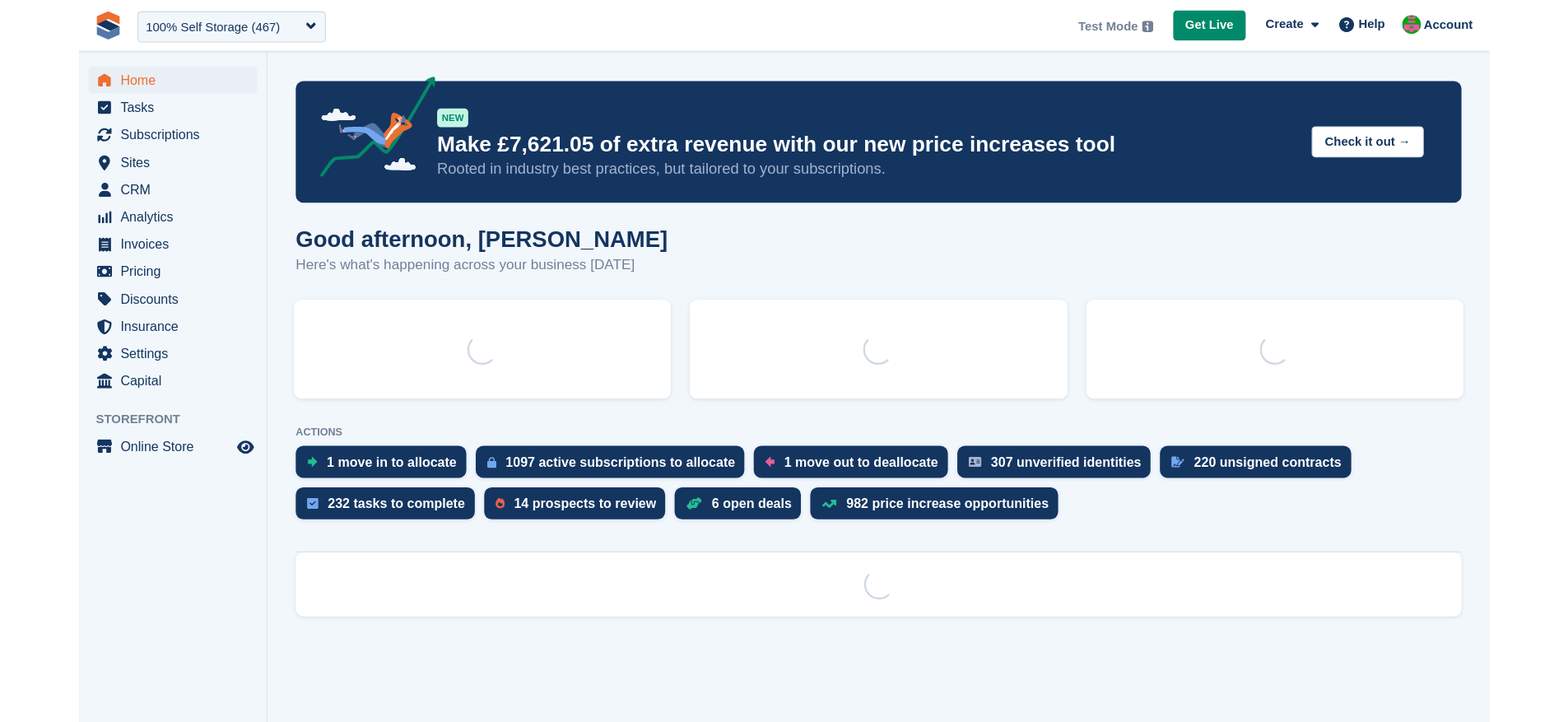 scroll, scrollTop: 0, scrollLeft: 0, axis: both 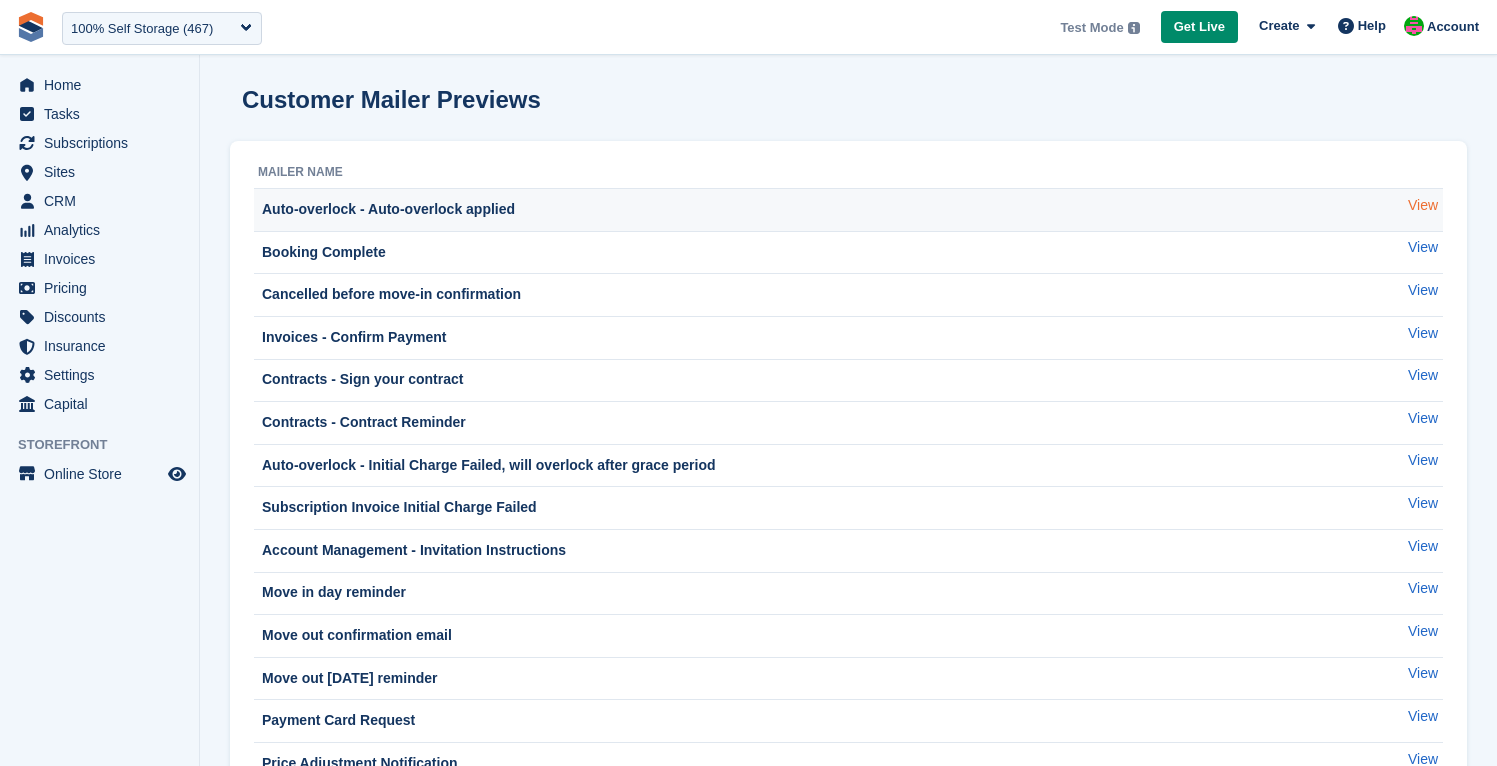 click on "View" at bounding box center (1423, 205) 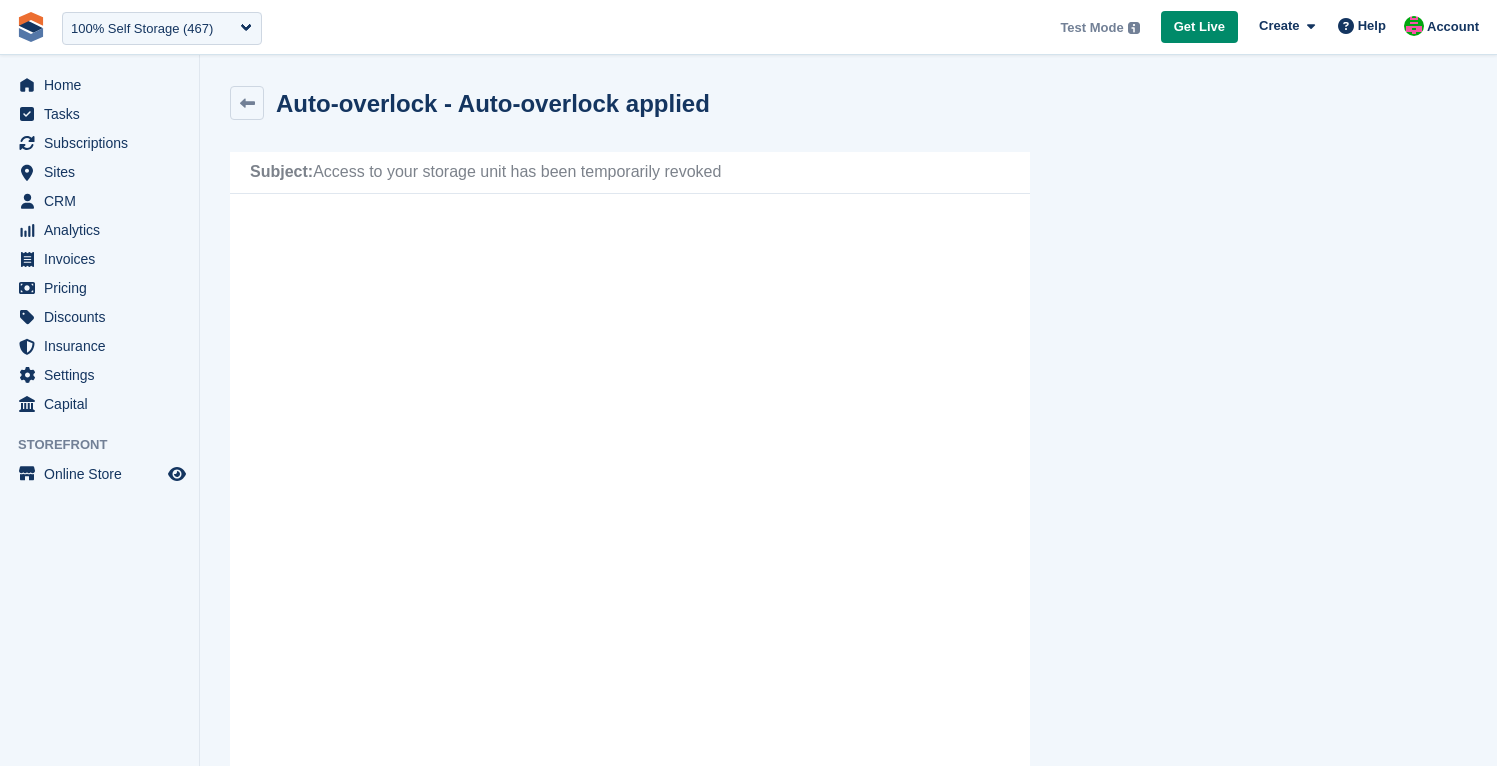 scroll, scrollTop: 0, scrollLeft: 0, axis: both 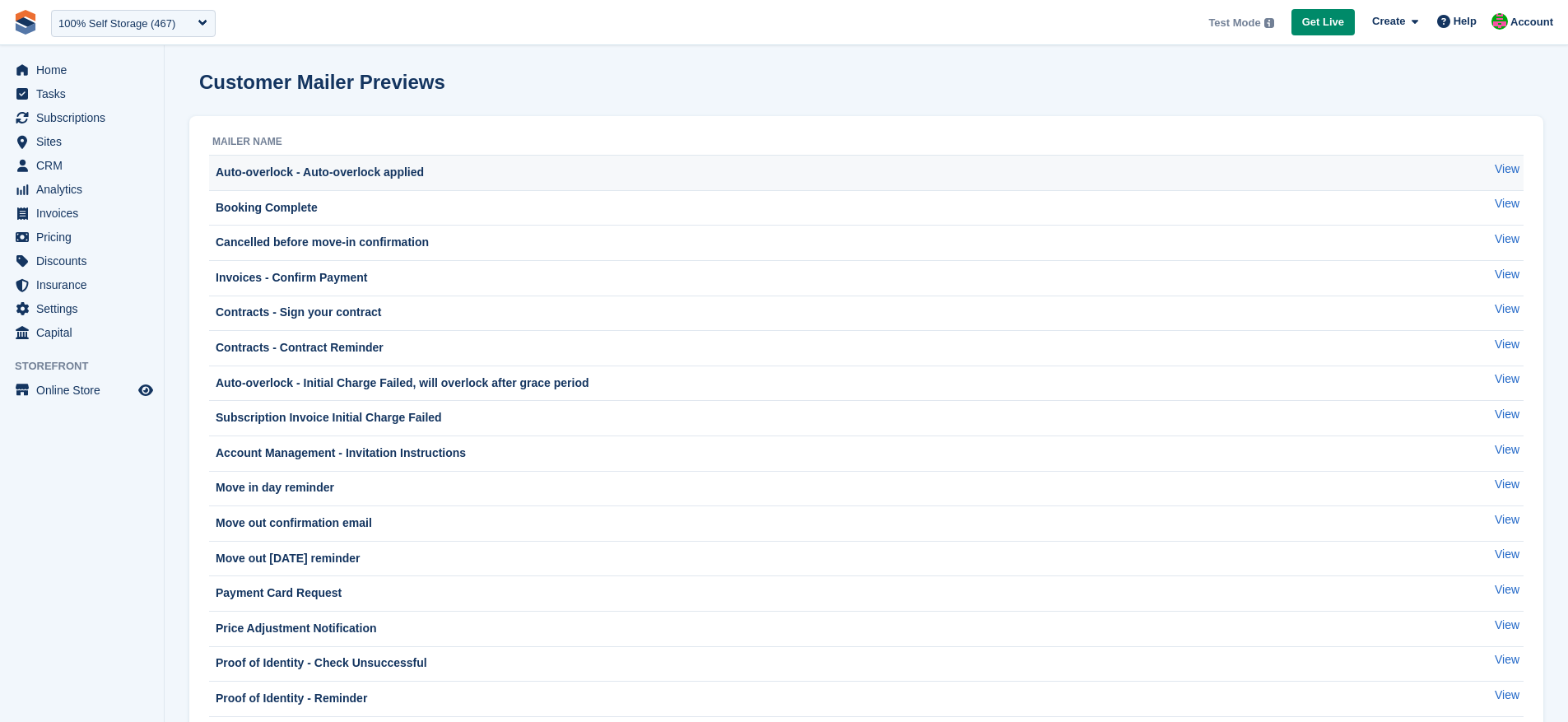 click on "Auto-overlock - Auto-overlock applied" at bounding box center [318, 172] 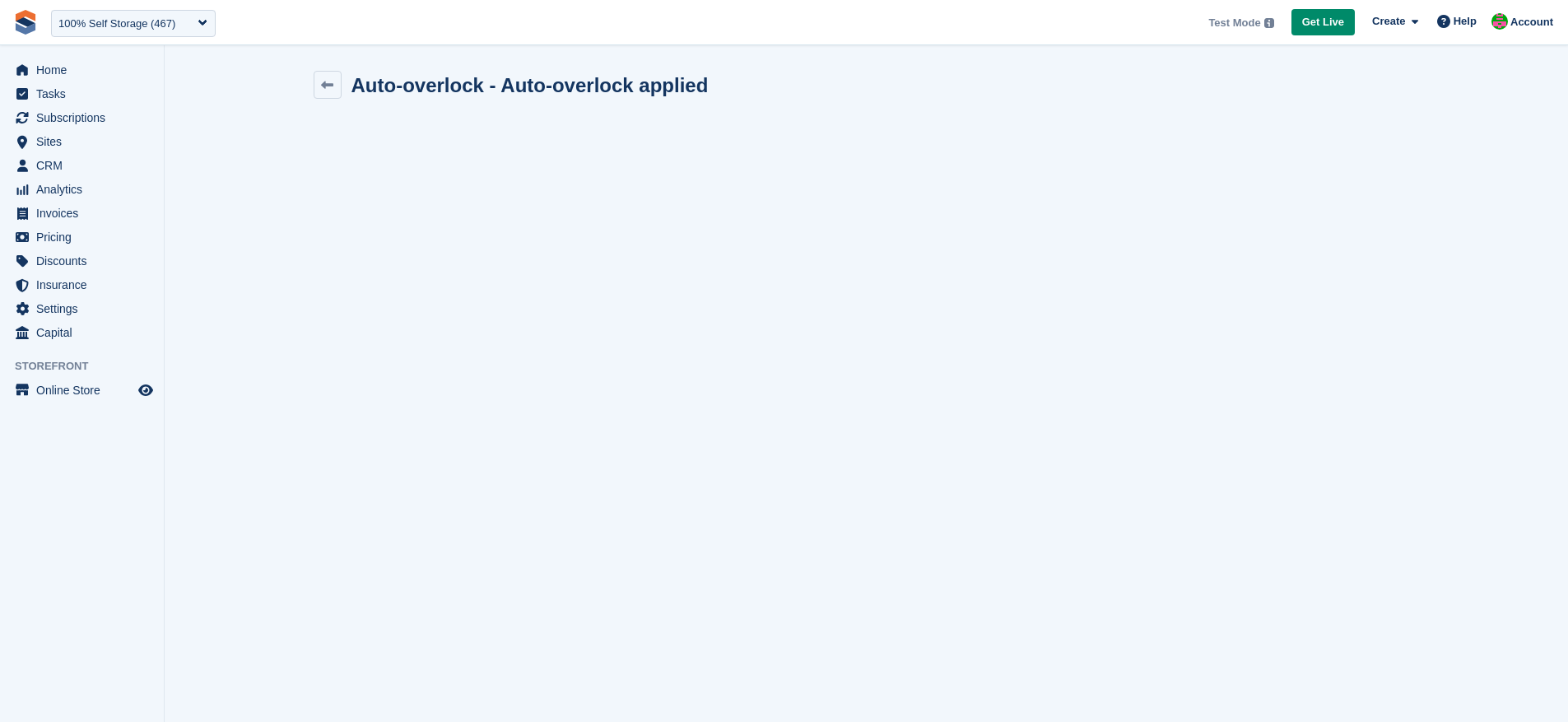 scroll, scrollTop: 0, scrollLeft: 0, axis: both 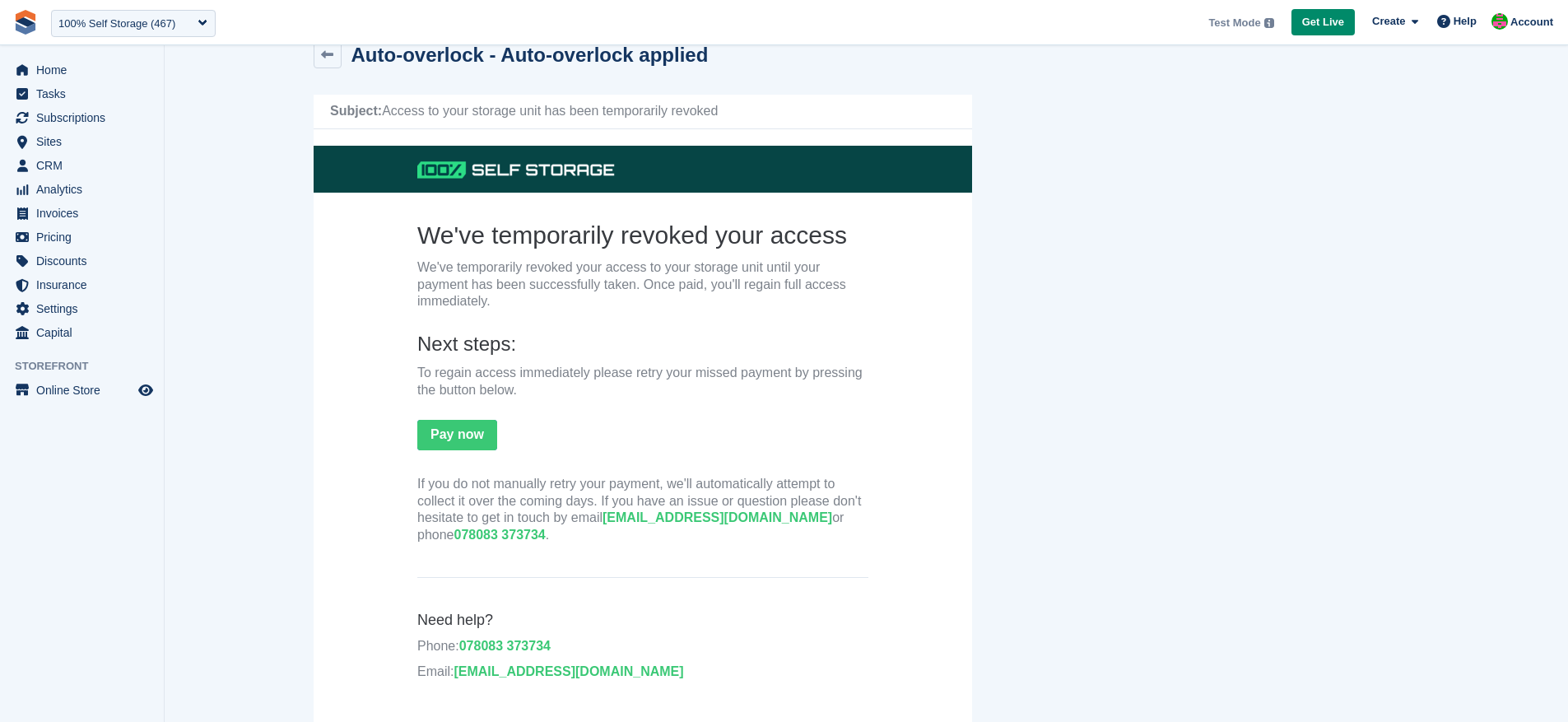 click at bounding box center [867, 509] 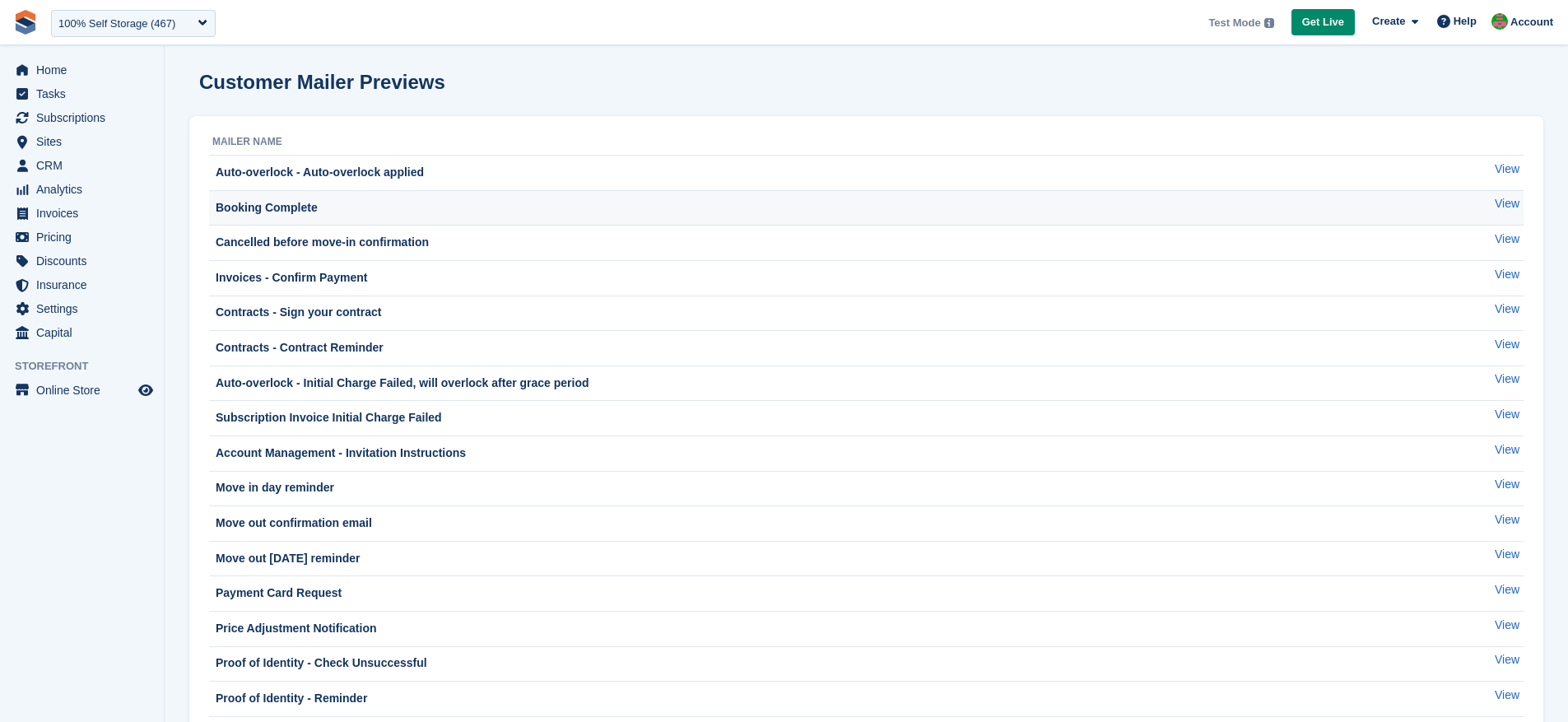 scroll, scrollTop: 0, scrollLeft: 0, axis: both 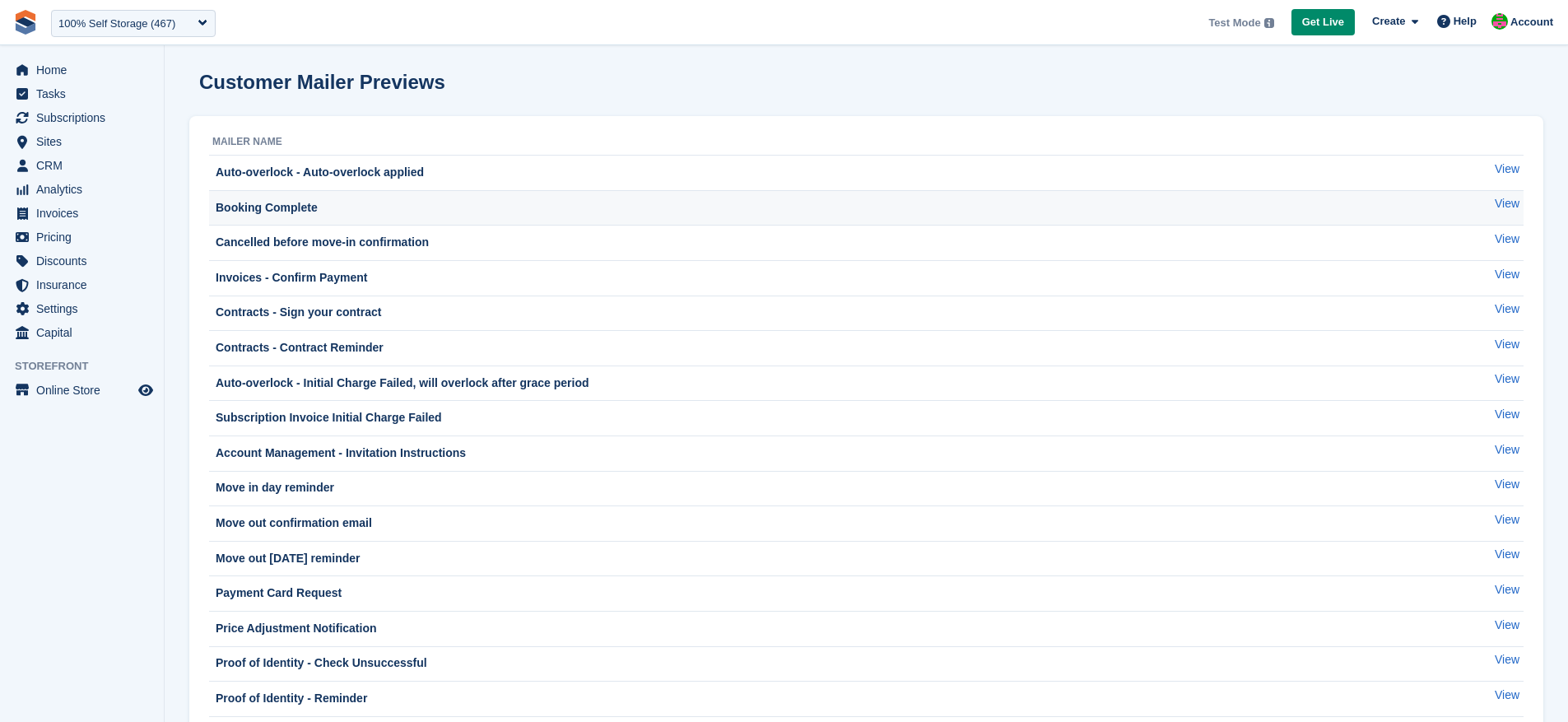 click on "Booking Complete" at bounding box center (821, 207) 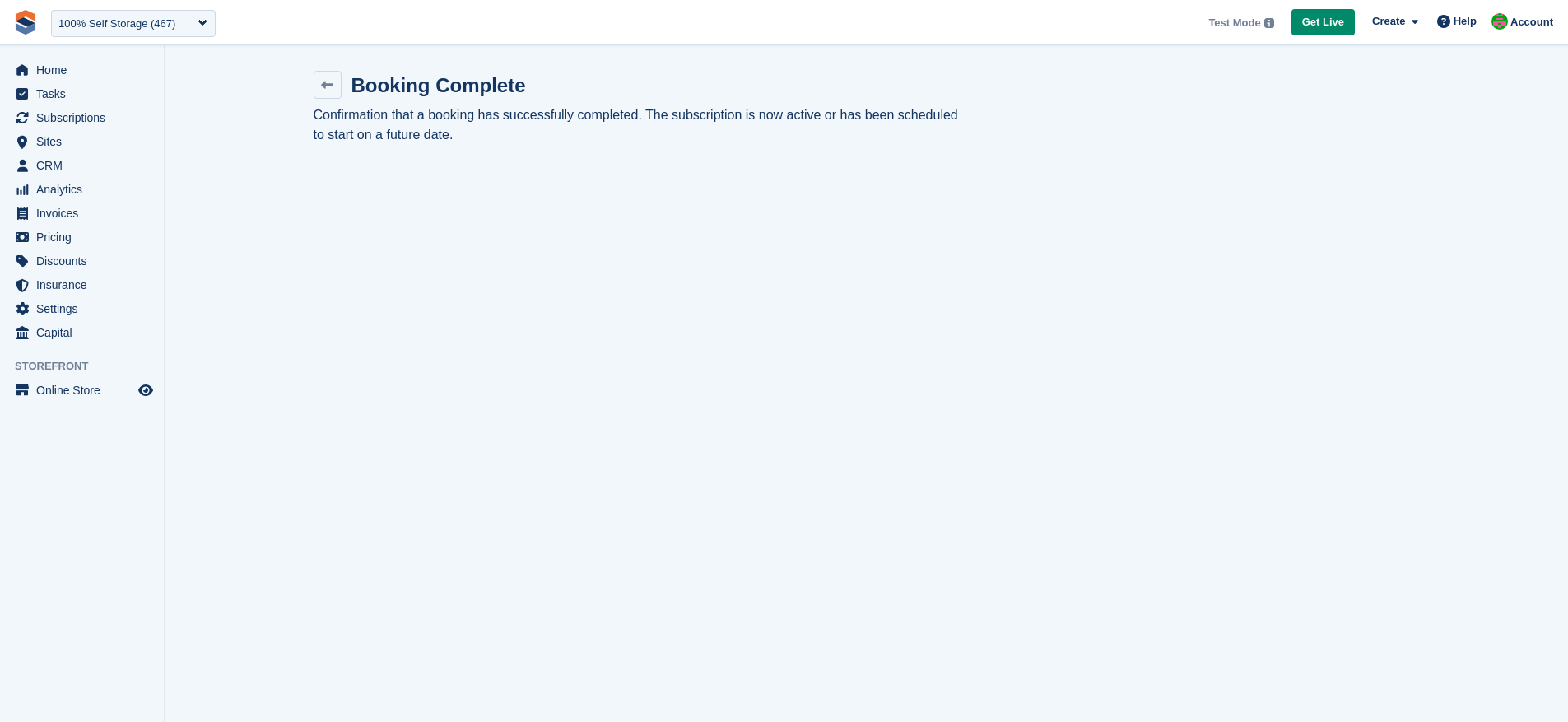 scroll, scrollTop: 0, scrollLeft: 0, axis: both 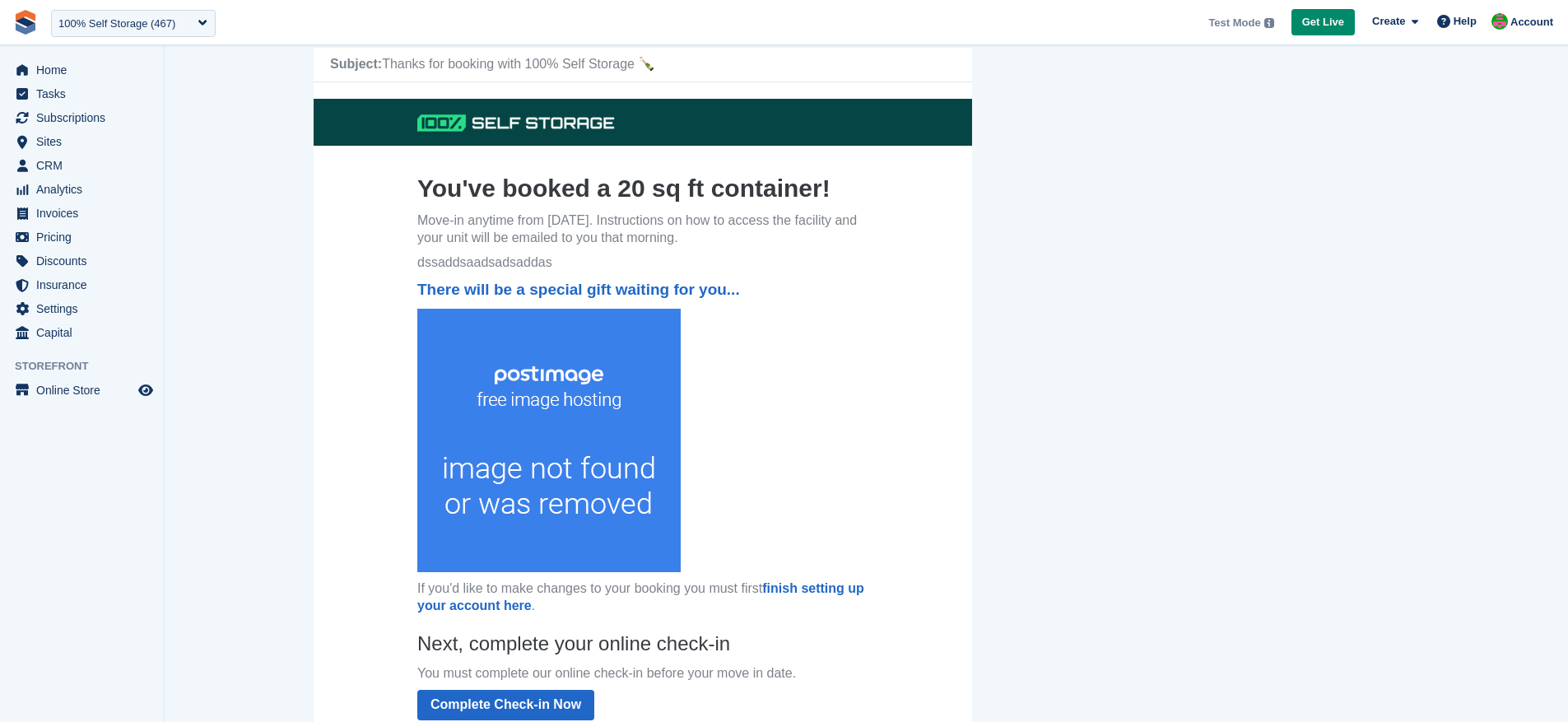 click at bounding box center (867, 462) 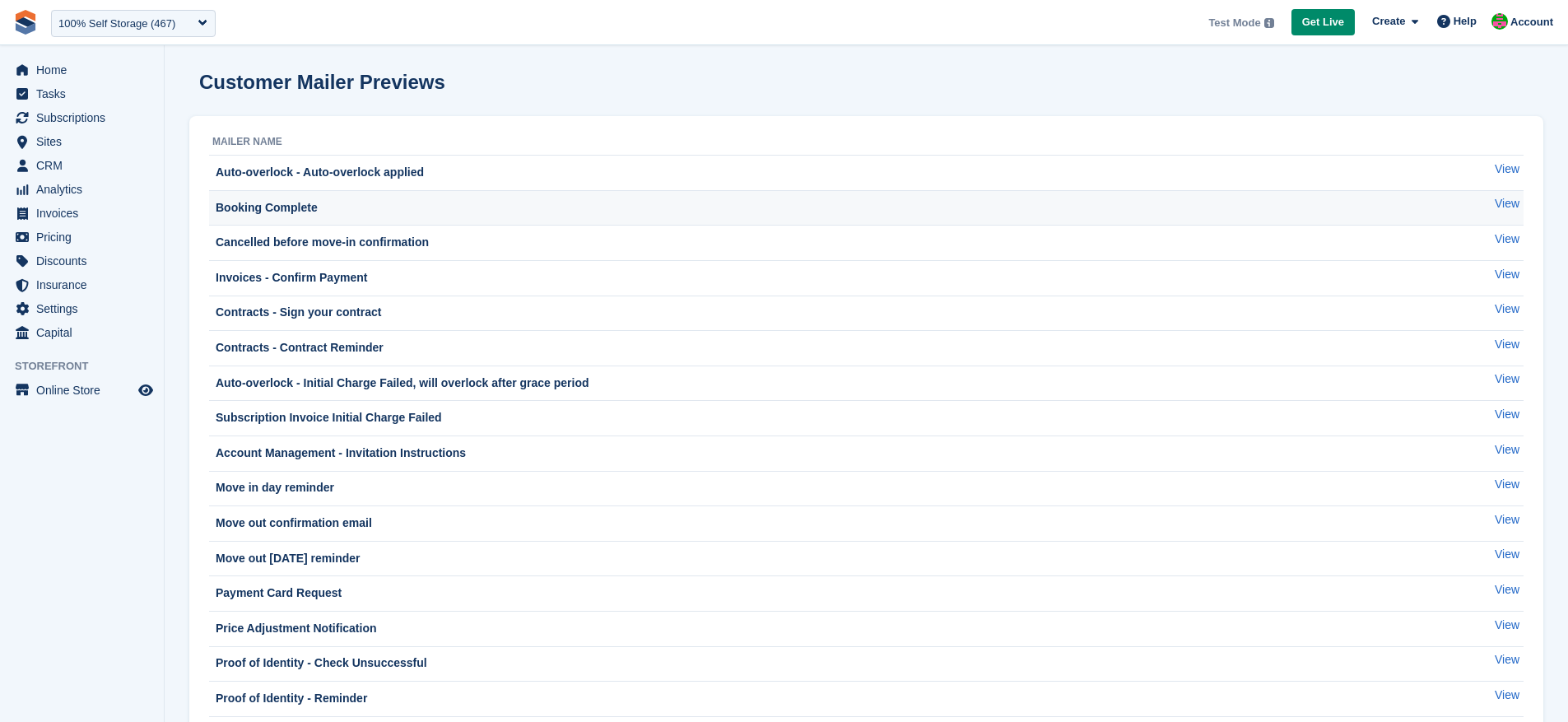 scroll, scrollTop: 0, scrollLeft: 0, axis: both 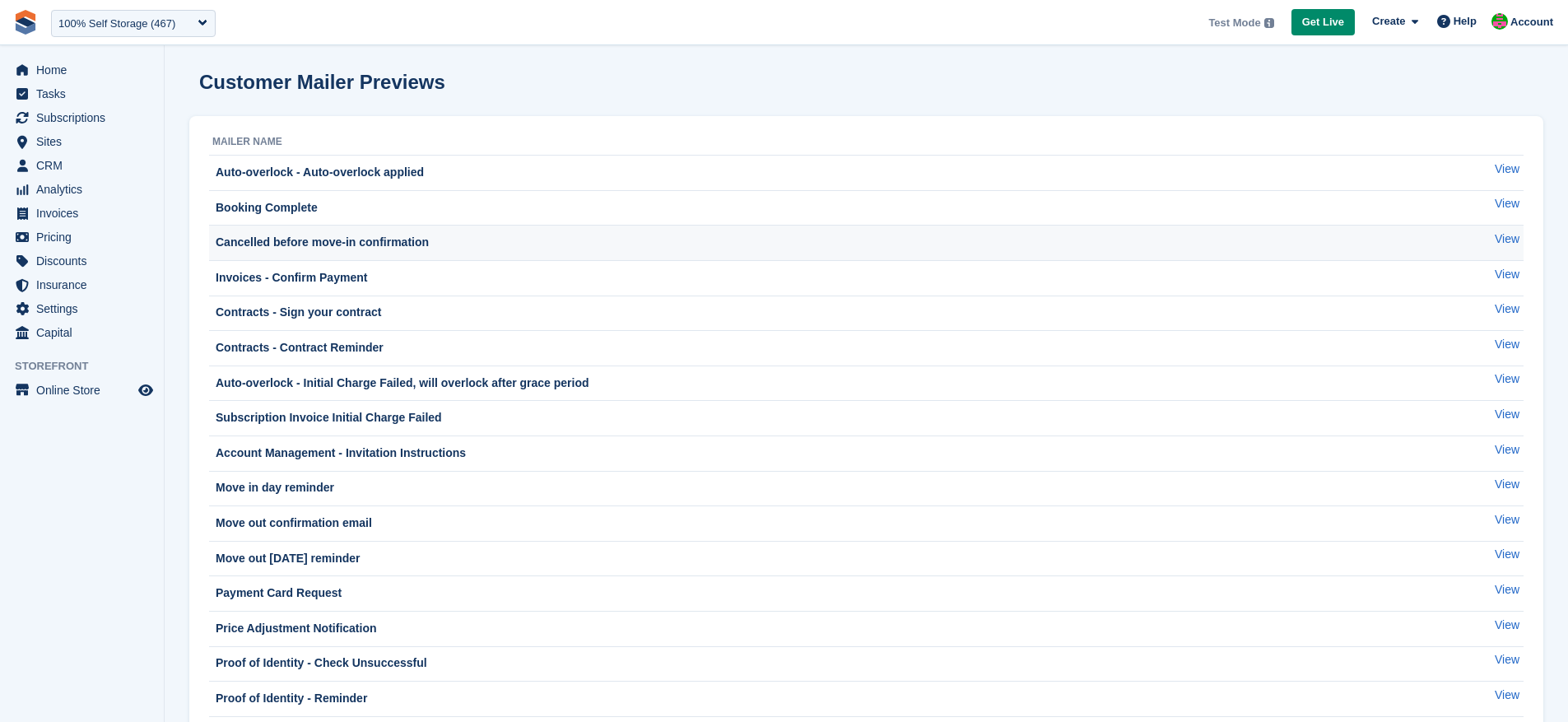 click on "Cancelled before move-in confirmation" at bounding box center (320, 242) 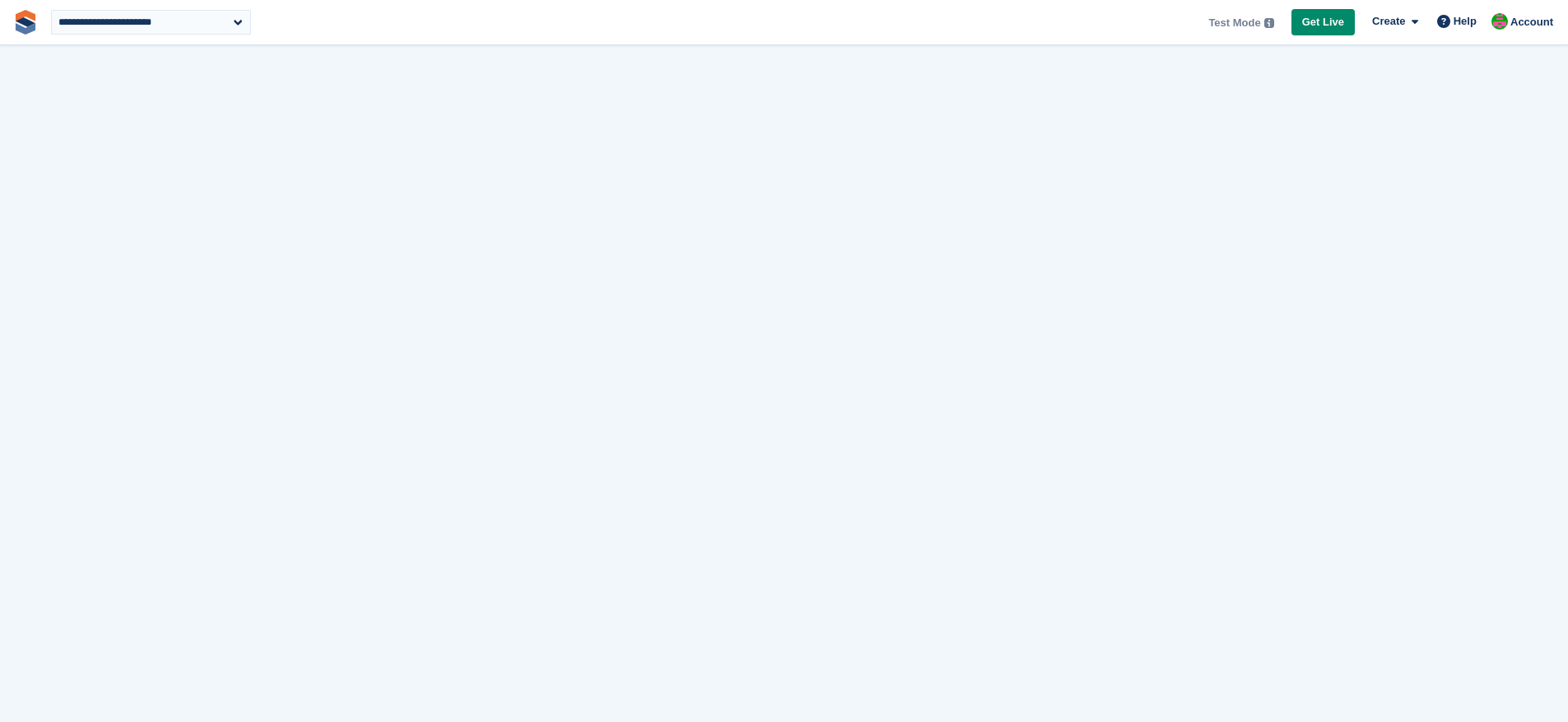 select on "***" 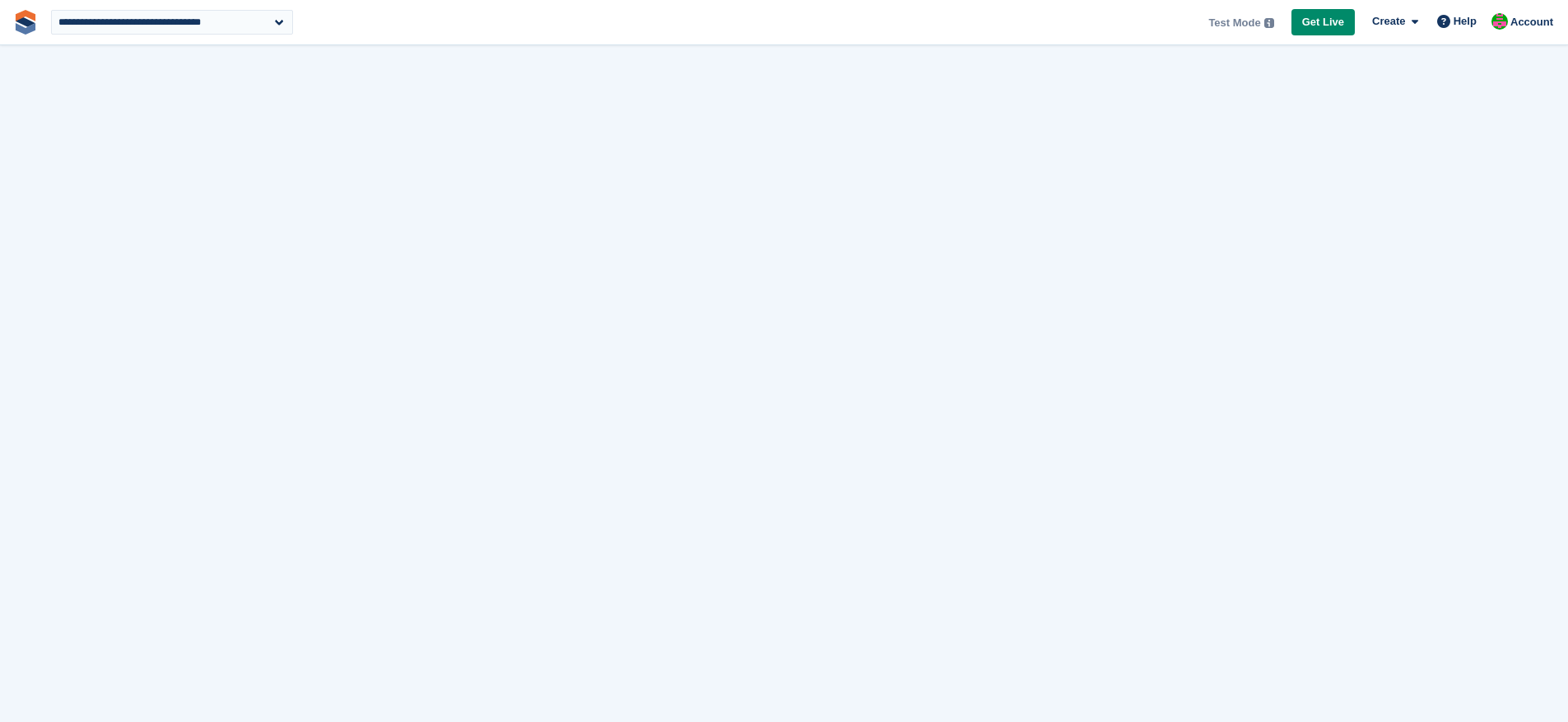 scroll, scrollTop: 0, scrollLeft: 0, axis: both 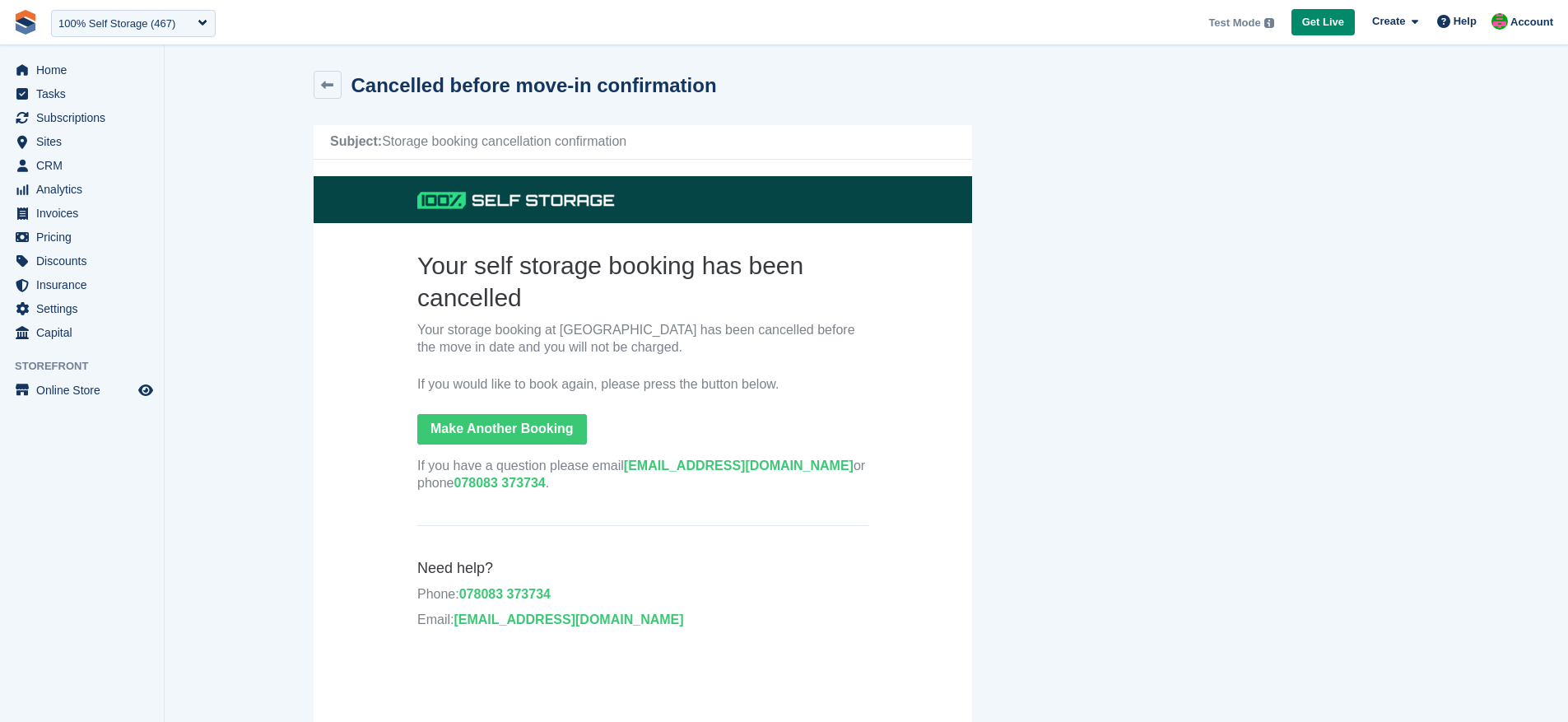 click at bounding box center [867, 539] 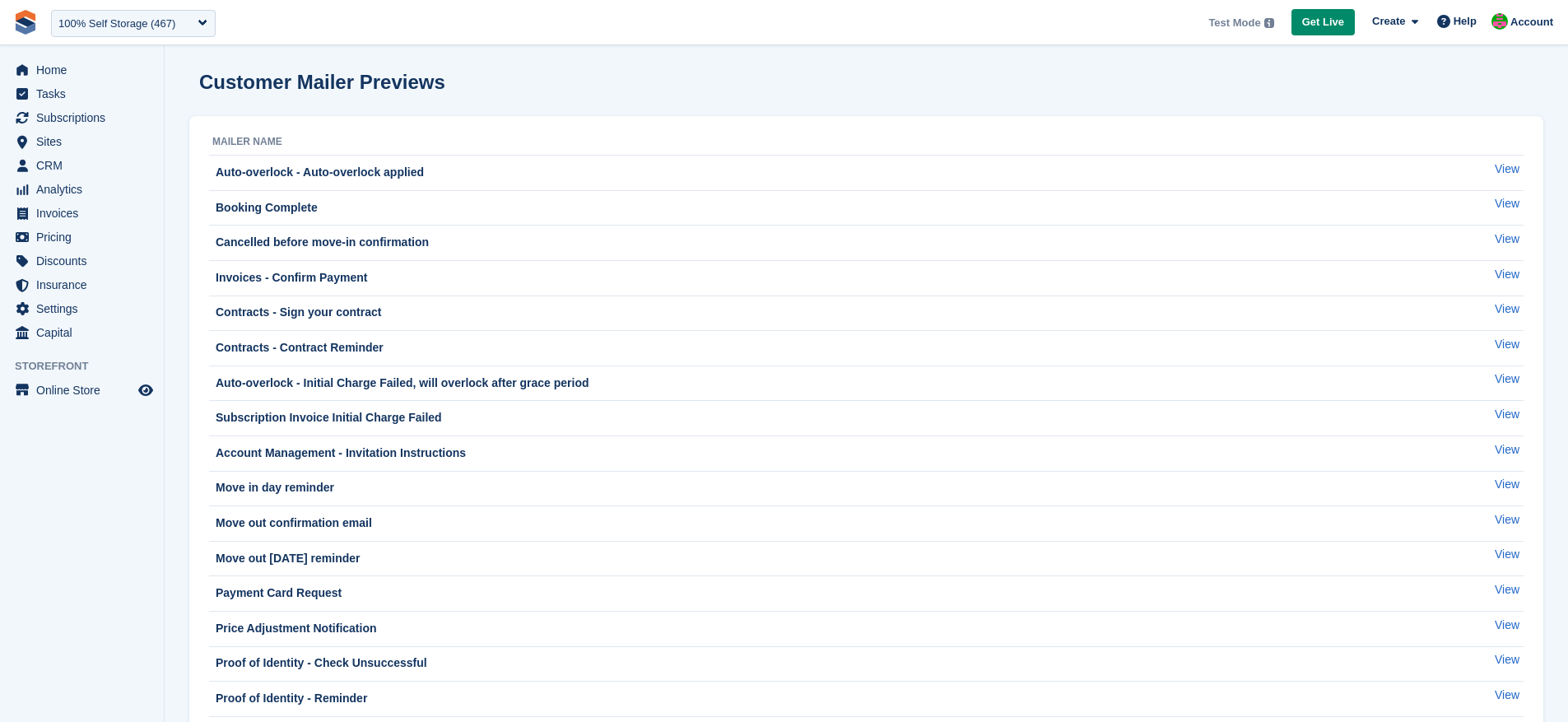 scroll, scrollTop: 0, scrollLeft: 0, axis: both 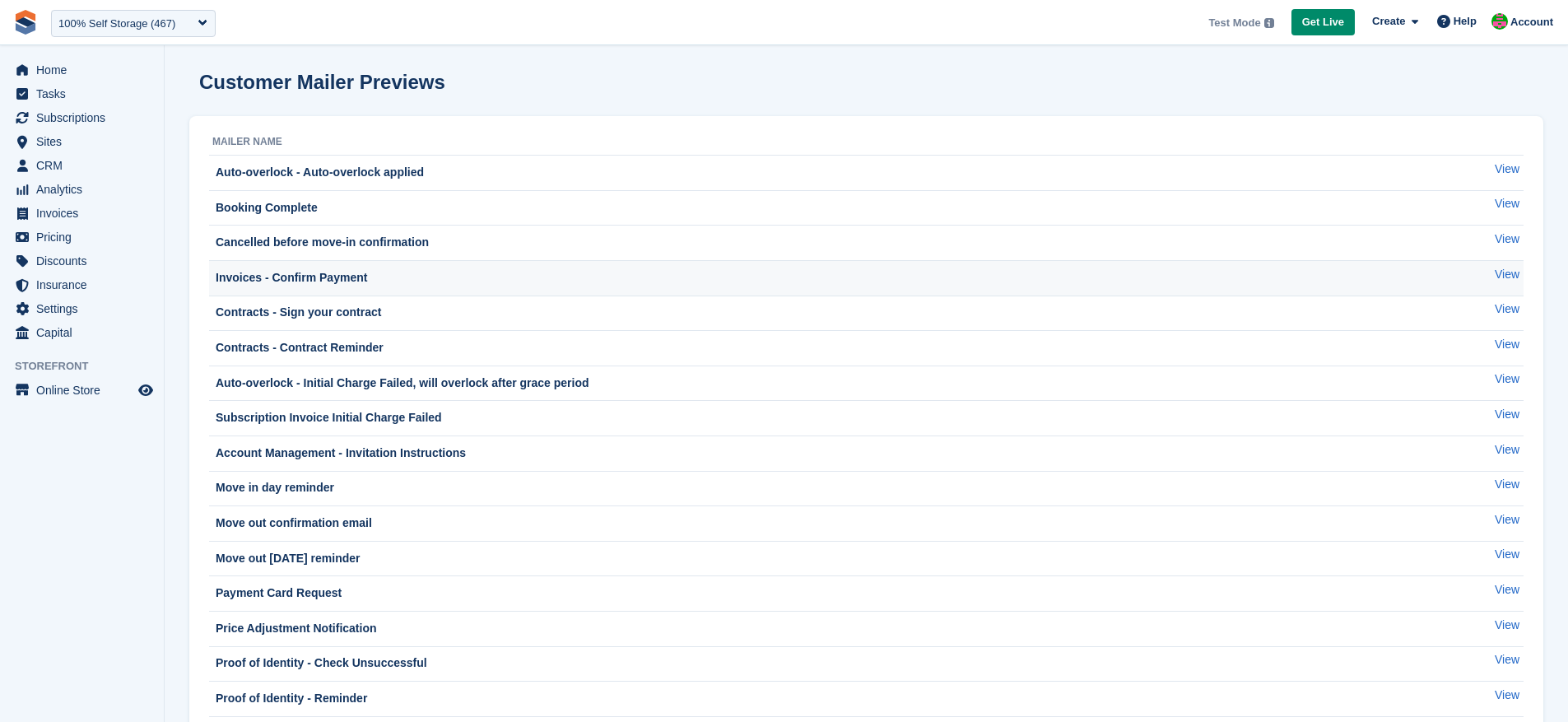 click on "Invoices - Confirm Payment" at bounding box center (290, 277) 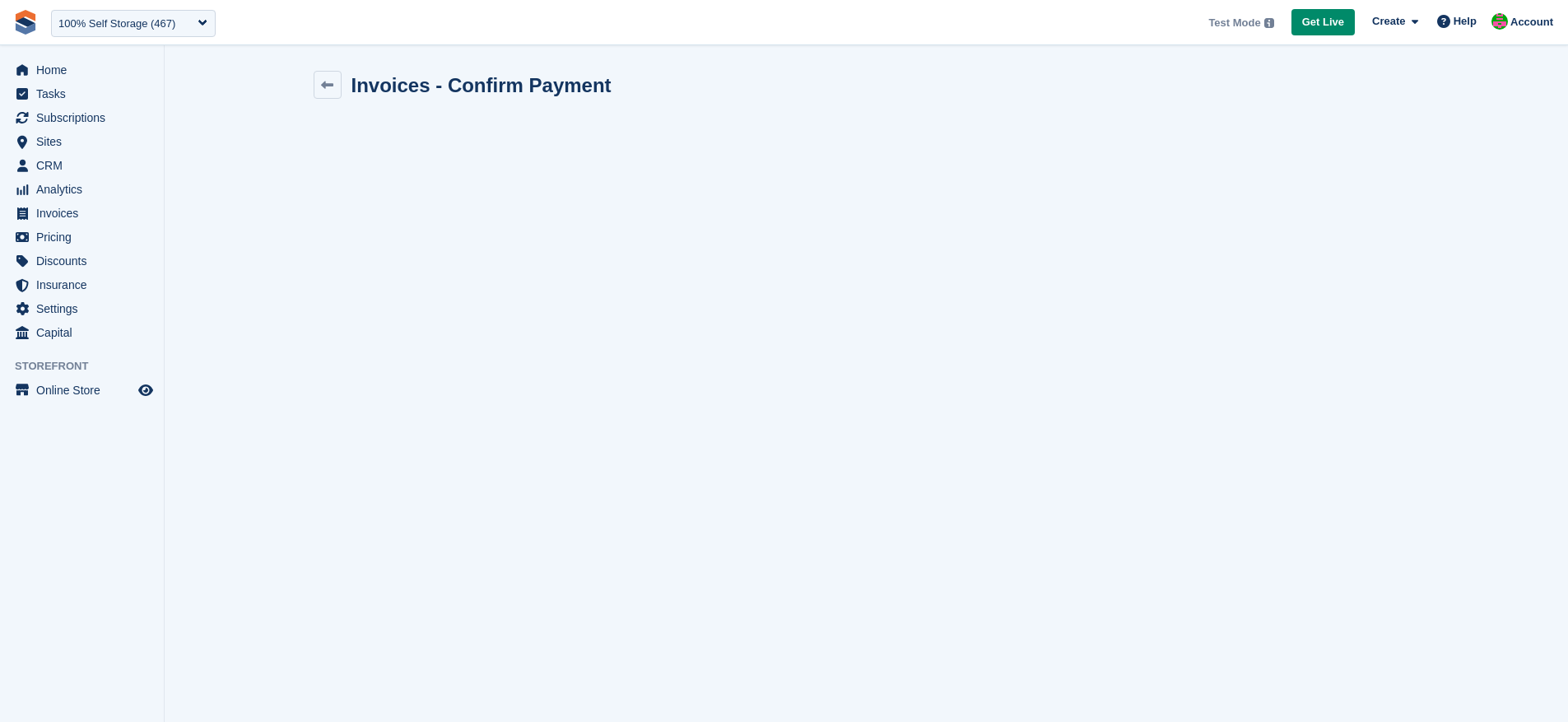 scroll, scrollTop: 0, scrollLeft: 0, axis: both 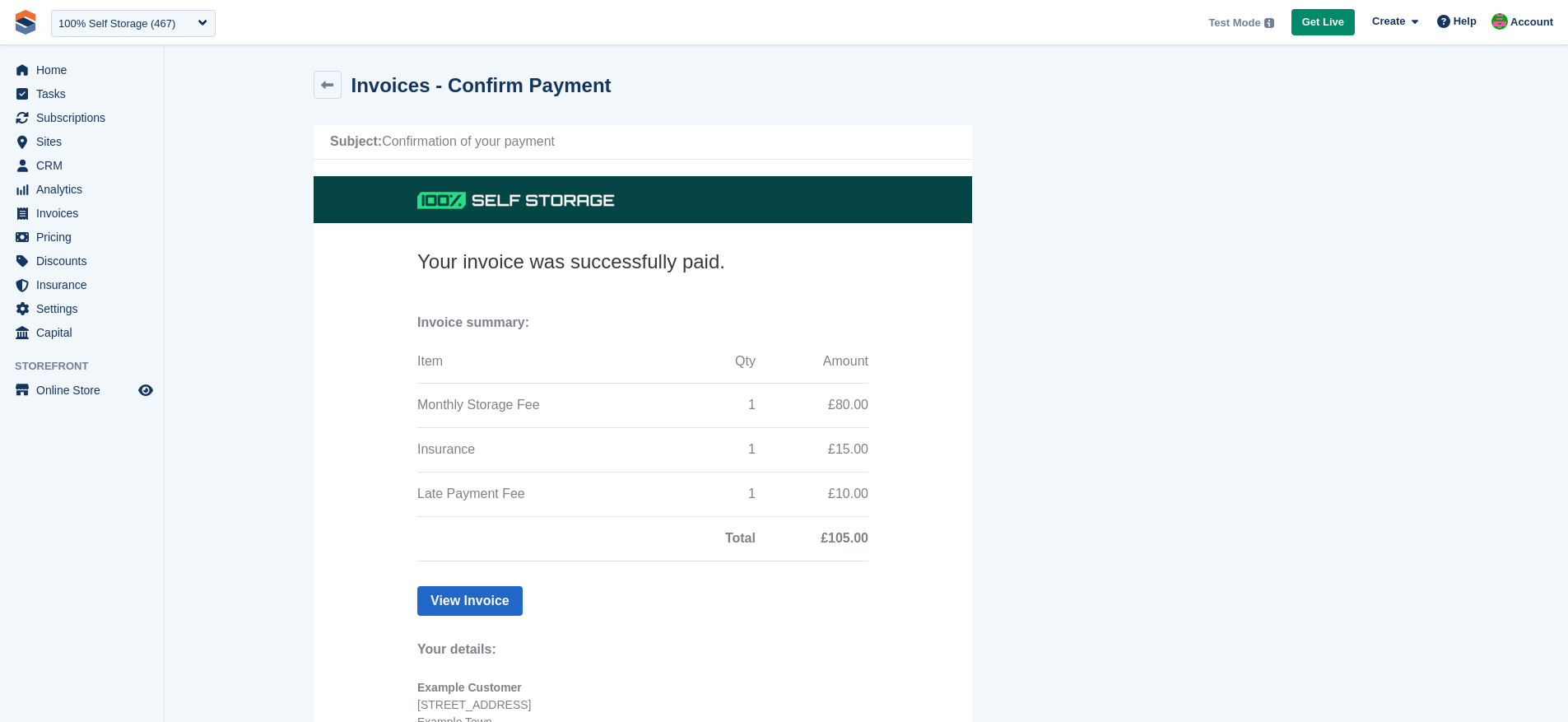 click on "Invoices - Confirm Payment" at bounding box center [866, 489] 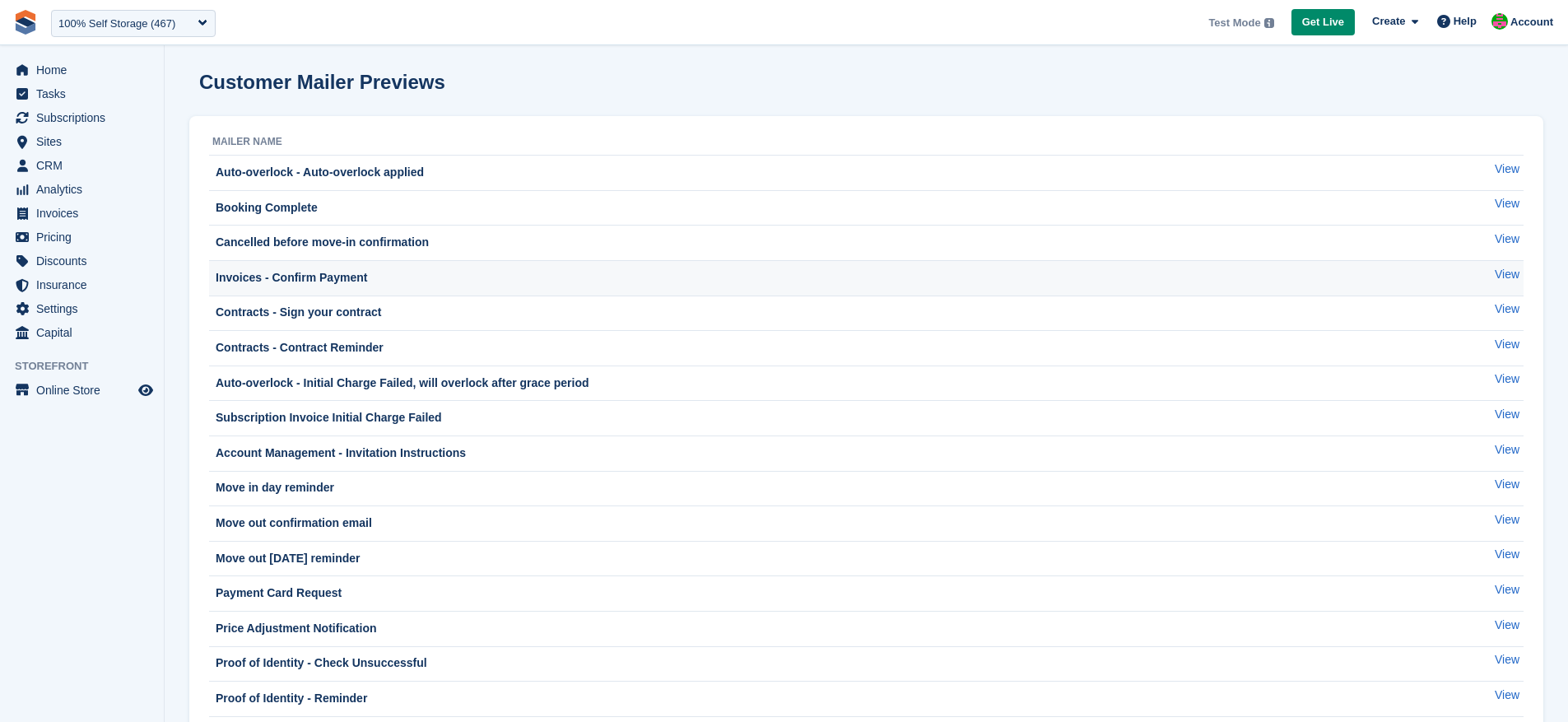 scroll, scrollTop: 0, scrollLeft: 0, axis: both 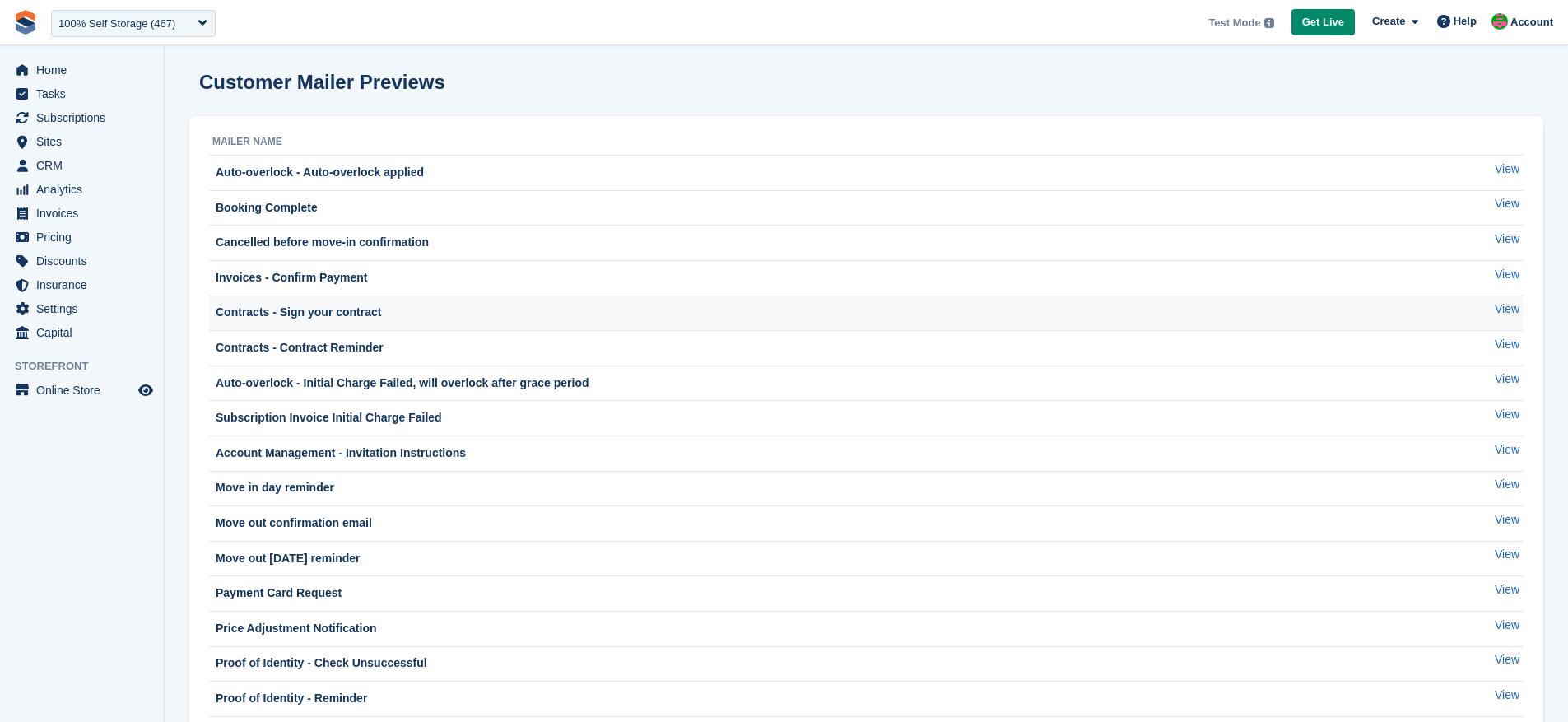 click on "Contracts - Sign your contract" at bounding box center (821, 312) 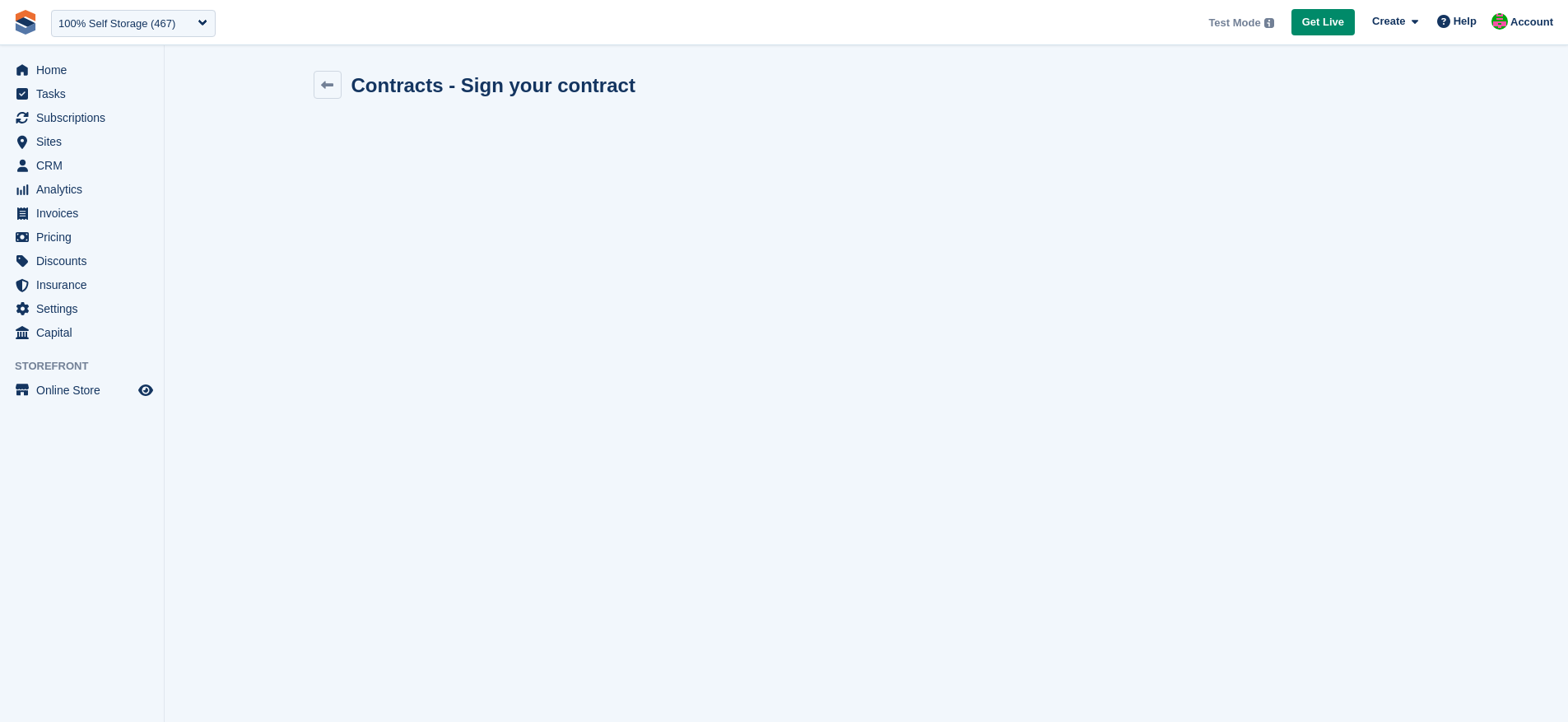 scroll, scrollTop: 0, scrollLeft: 0, axis: both 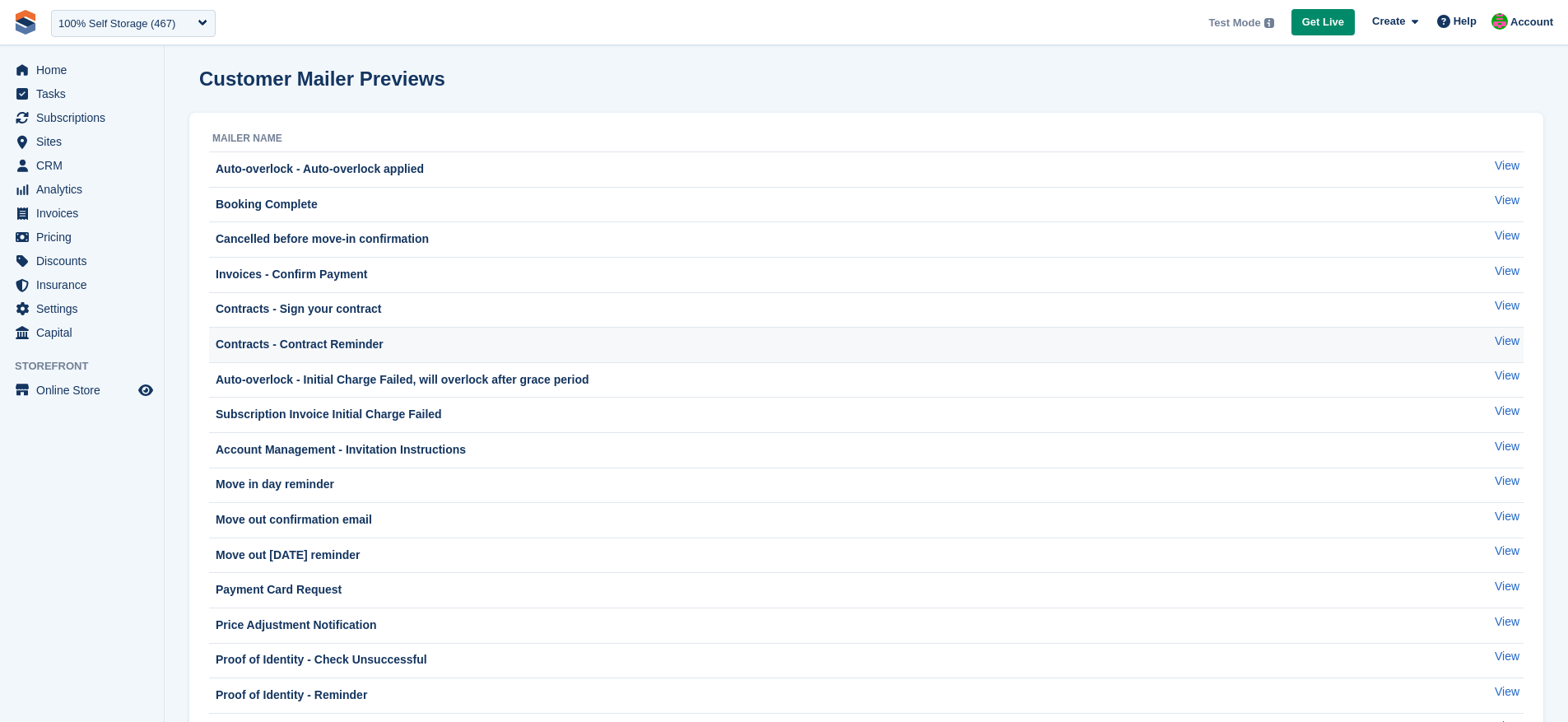 click on "Contracts -  Contract Reminder" at bounding box center [298, 344] 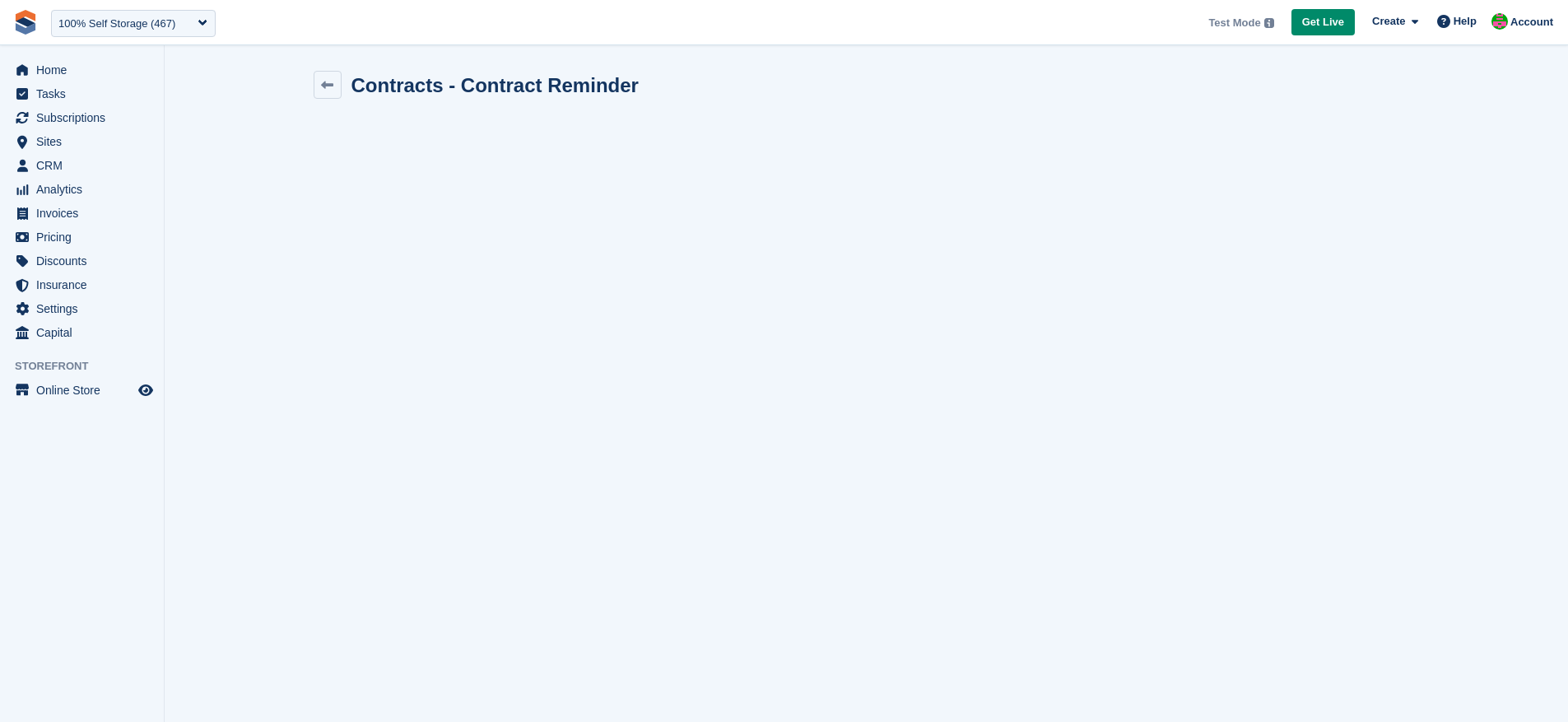 scroll, scrollTop: 0, scrollLeft: 0, axis: both 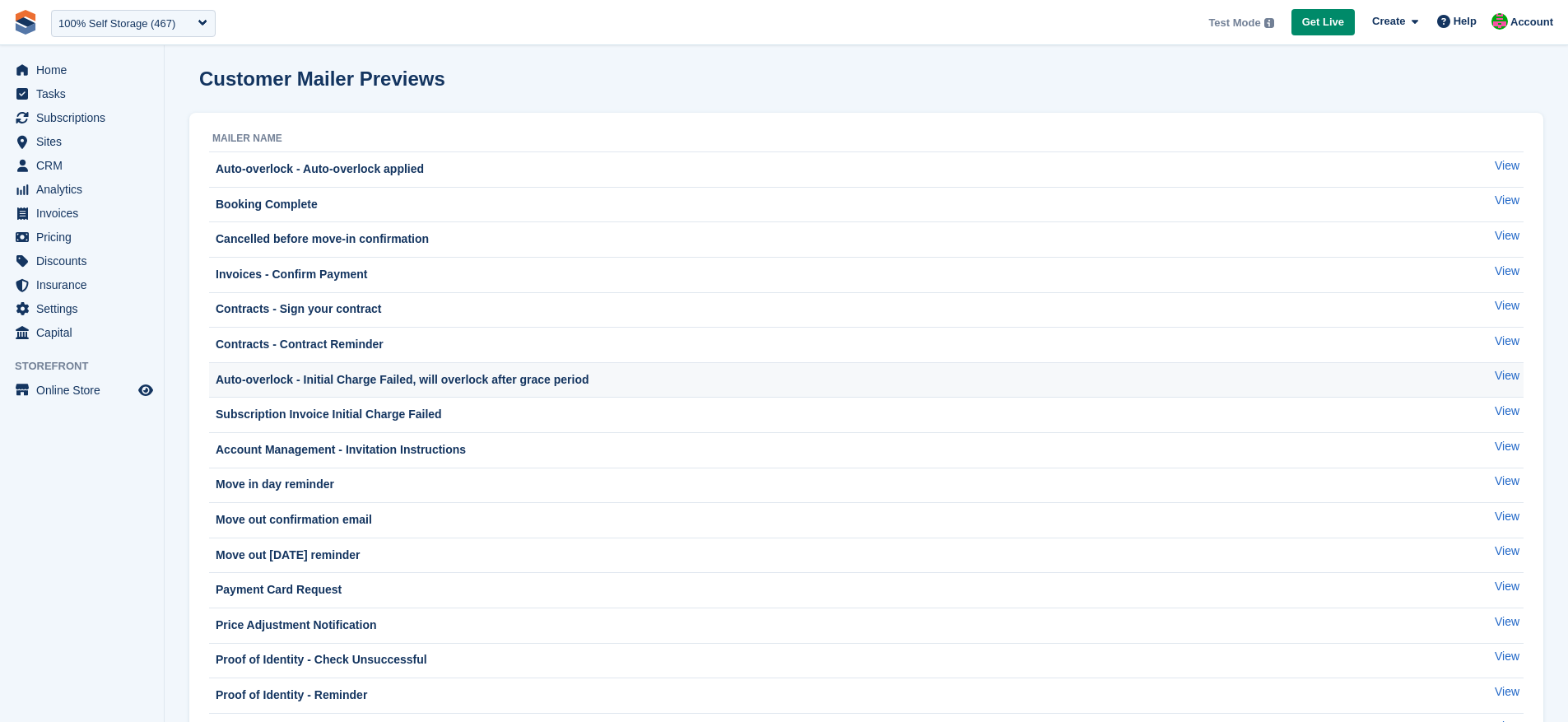 click on "Auto-overlock - Initial Charge Failed, will overlock after grace period" at bounding box center (401, 380) 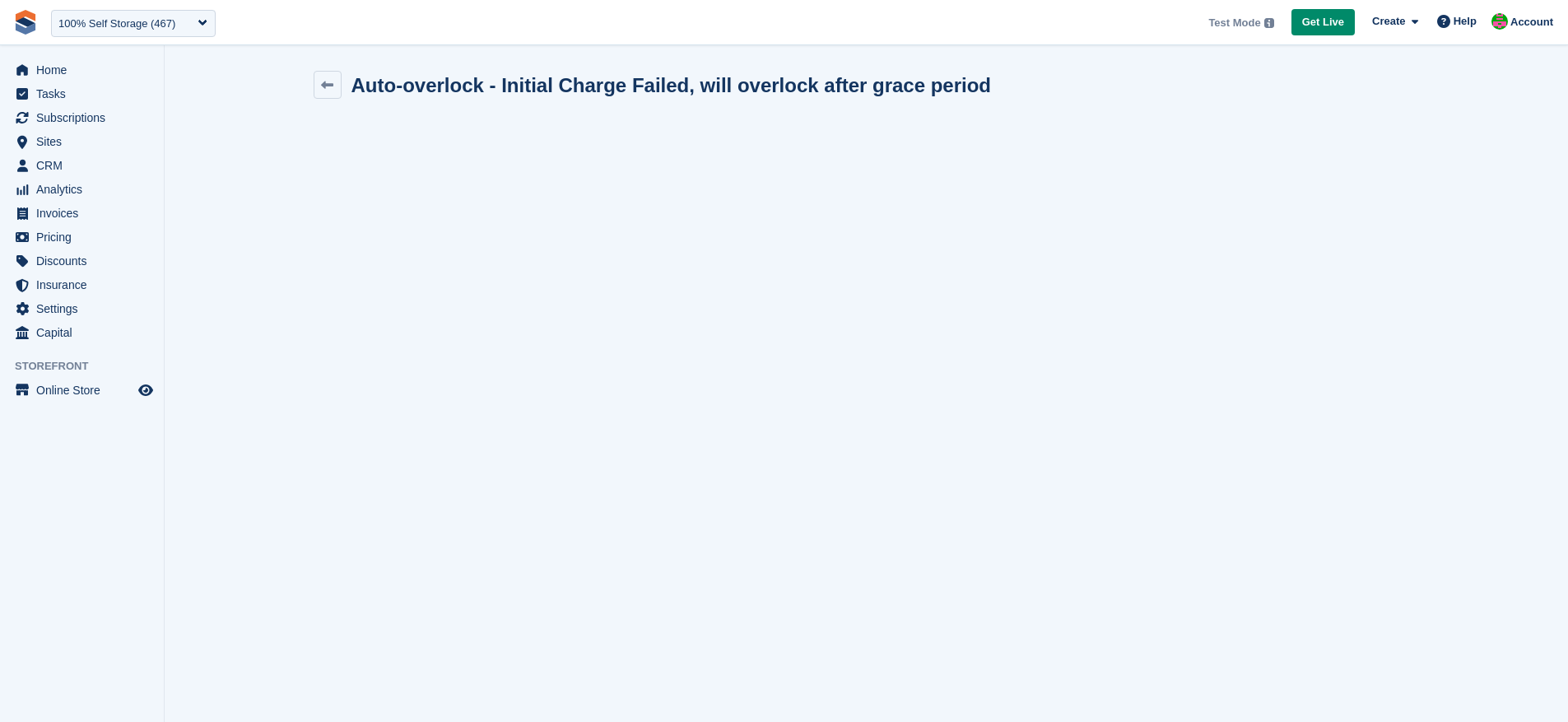 scroll, scrollTop: 0, scrollLeft: 0, axis: both 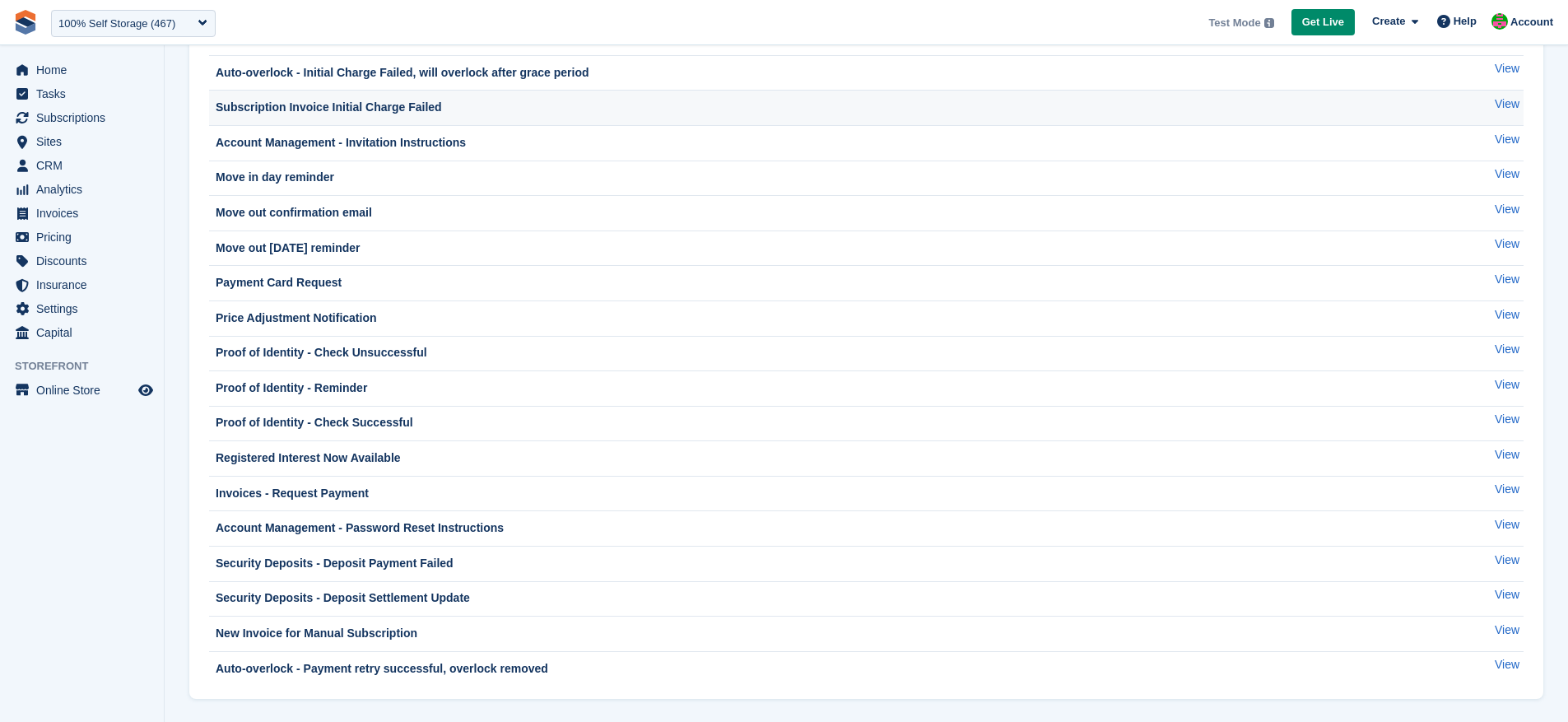 click on "Subscription Invoice Initial Charge Failed" at bounding box center (327, 107) 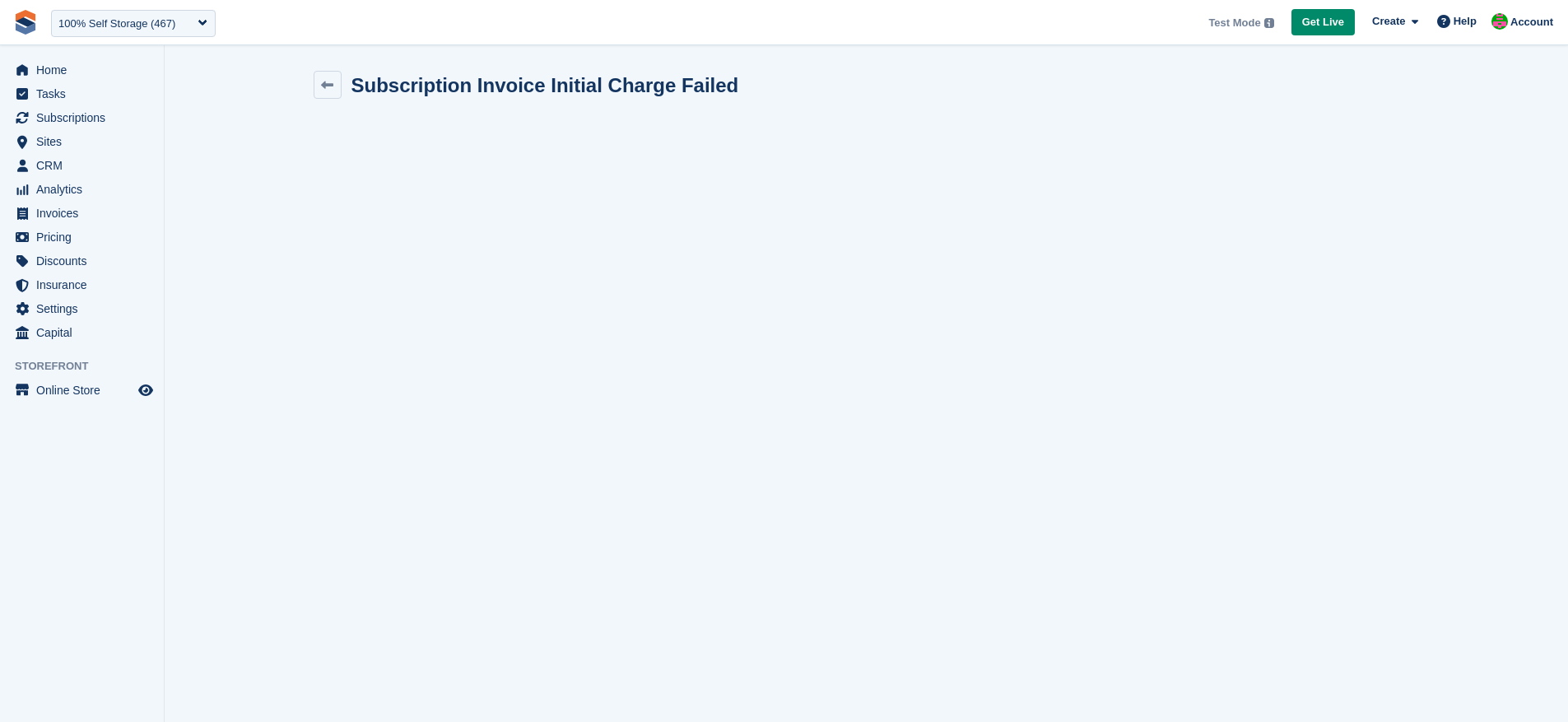 scroll, scrollTop: 0, scrollLeft: 0, axis: both 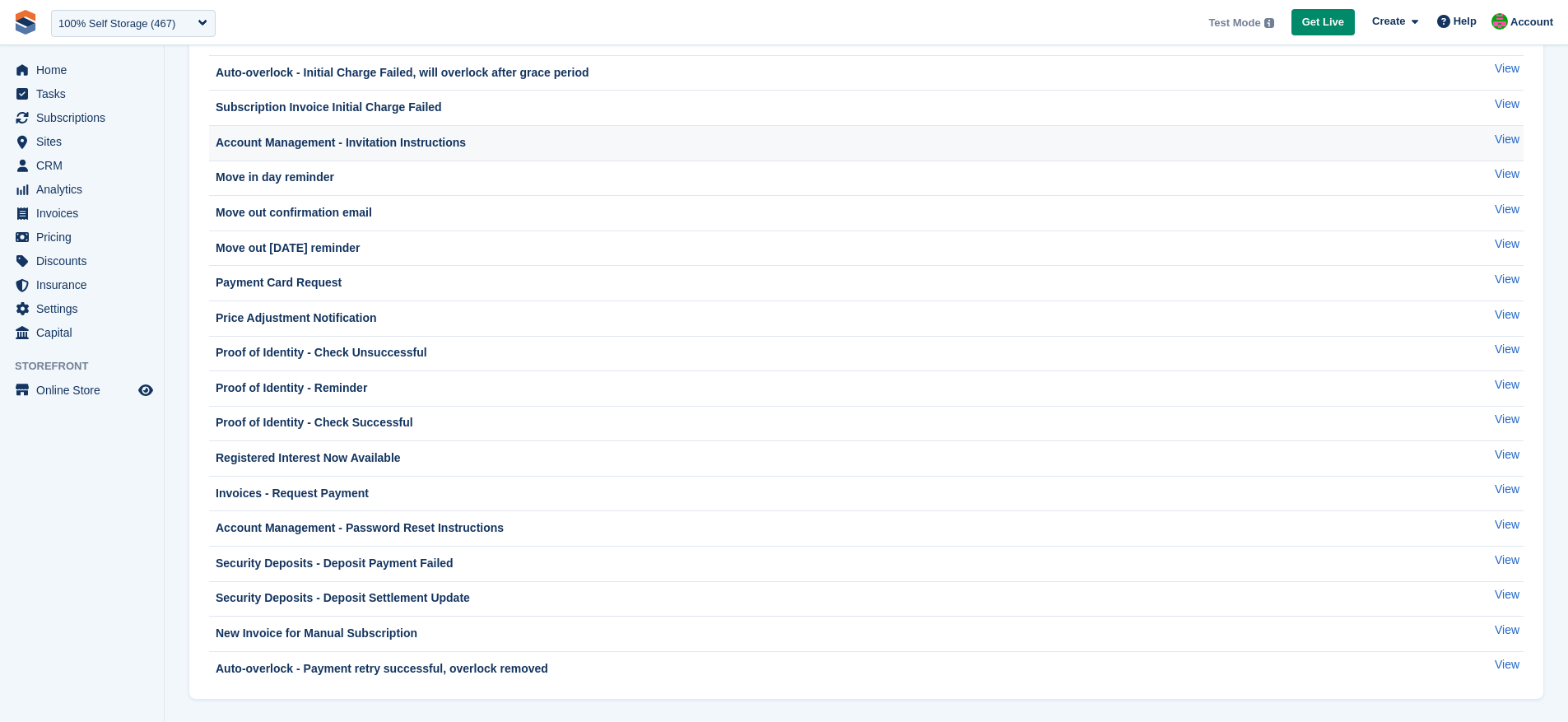 click on "Account Management - Invitation Instructions" at bounding box center [339, 142] 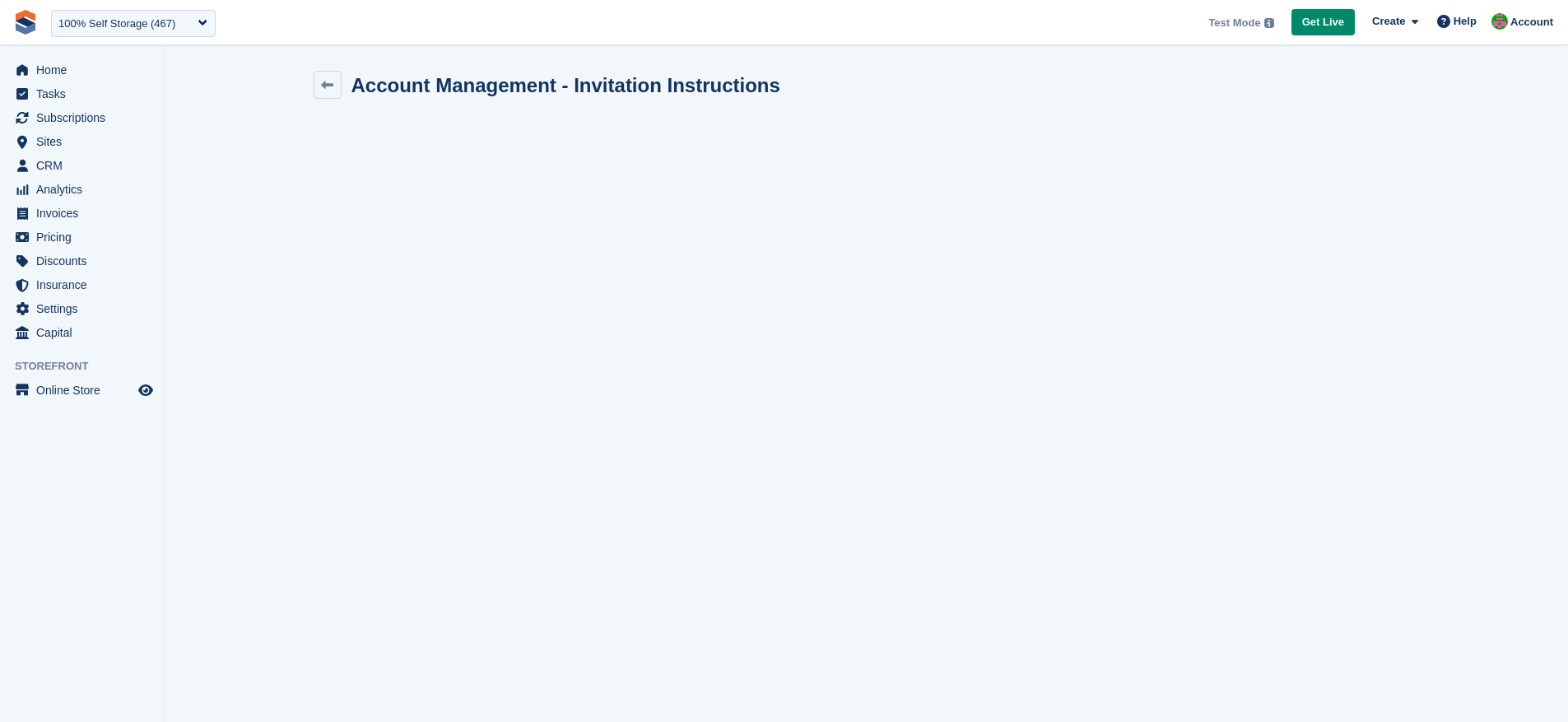scroll, scrollTop: 0, scrollLeft: 0, axis: both 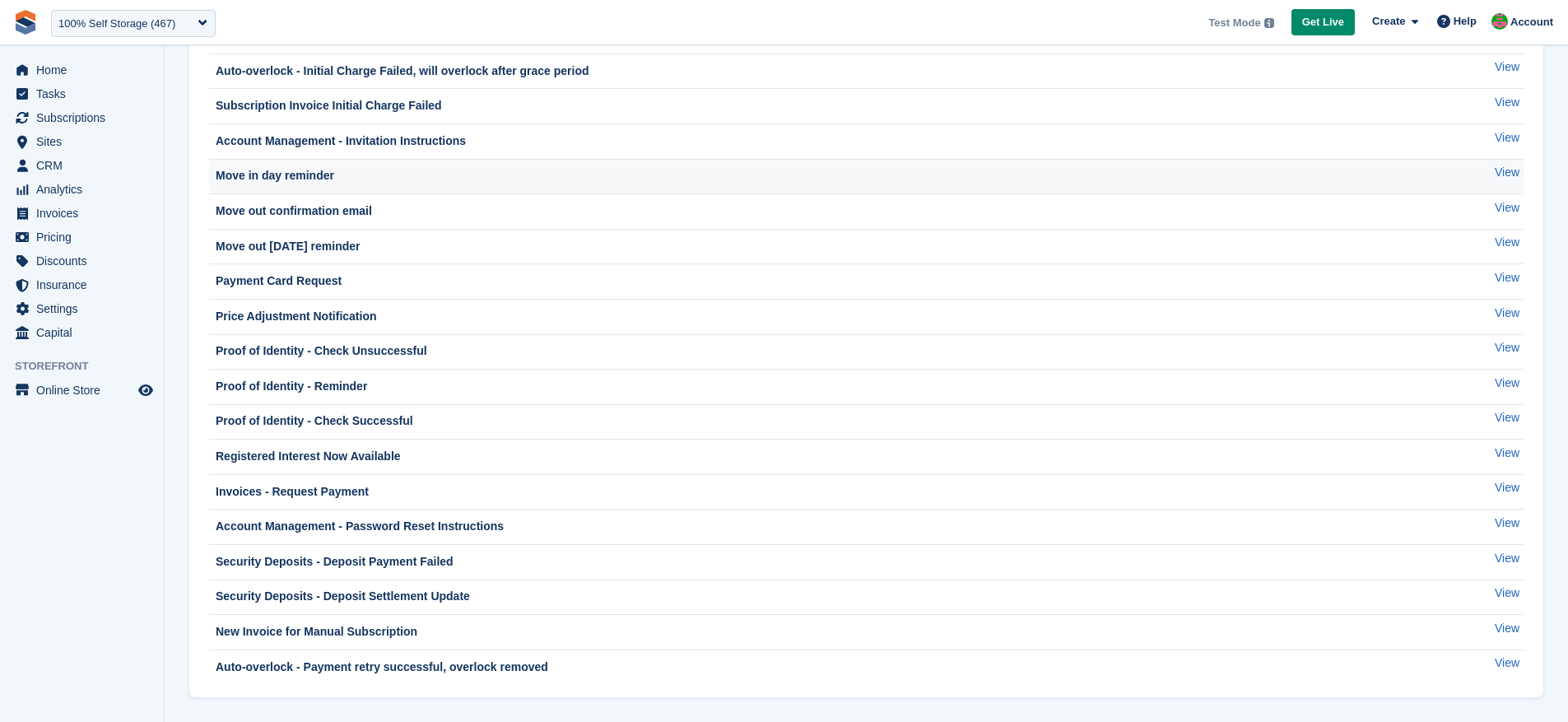 click on "Move in day reminder" at bounding box center (820, 176) 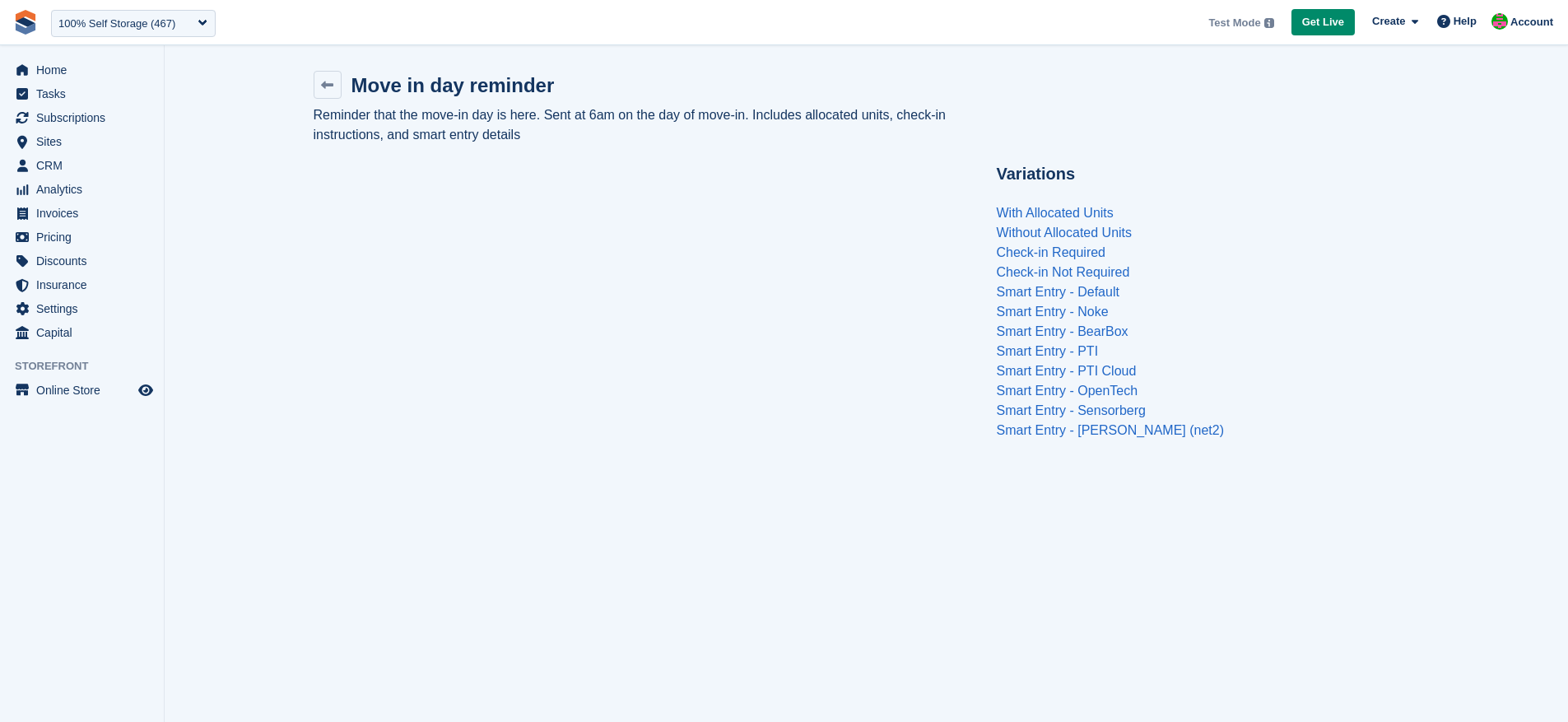 scroll, scrollTop: 0, scrollLeft: 0, axis: both 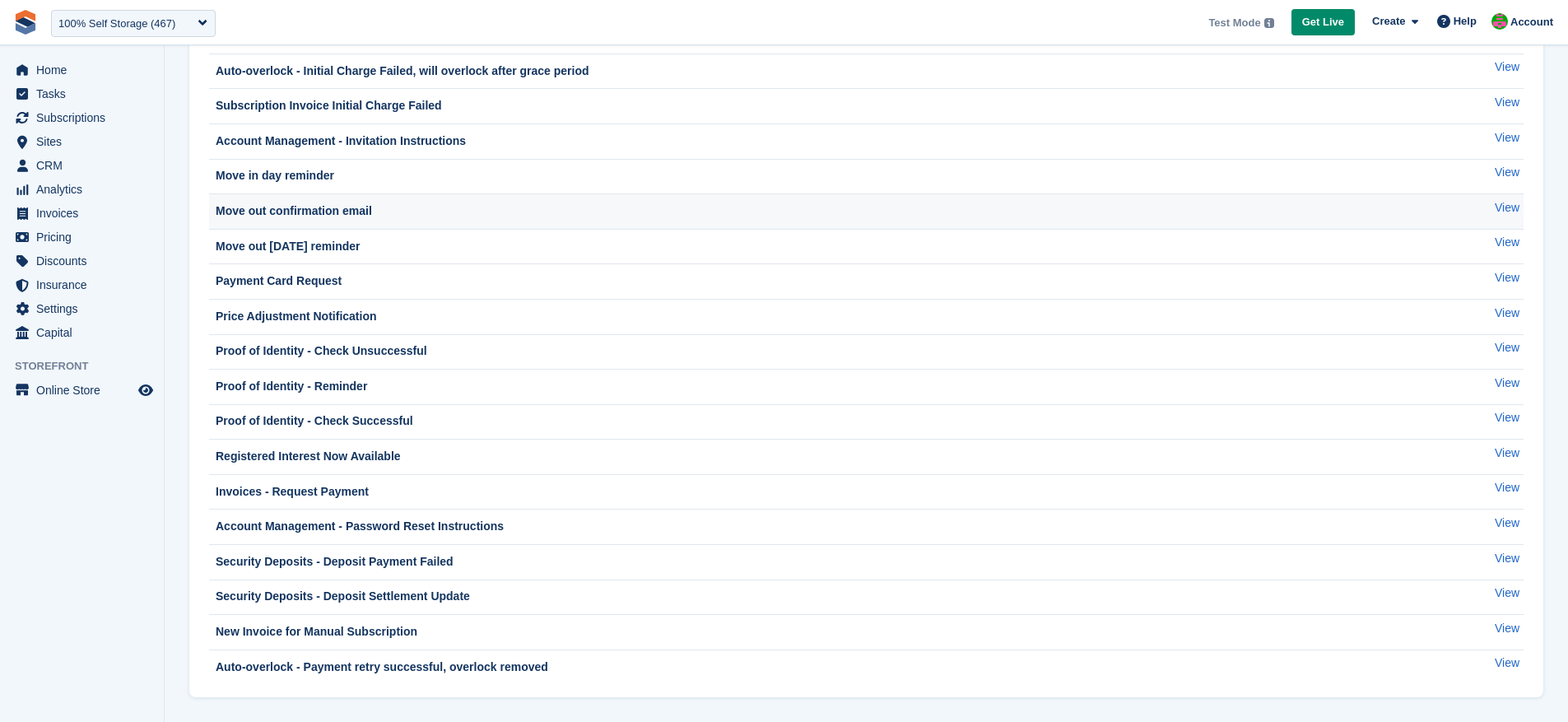click on "Move out confirmation email" at bounding box center [821, 211] 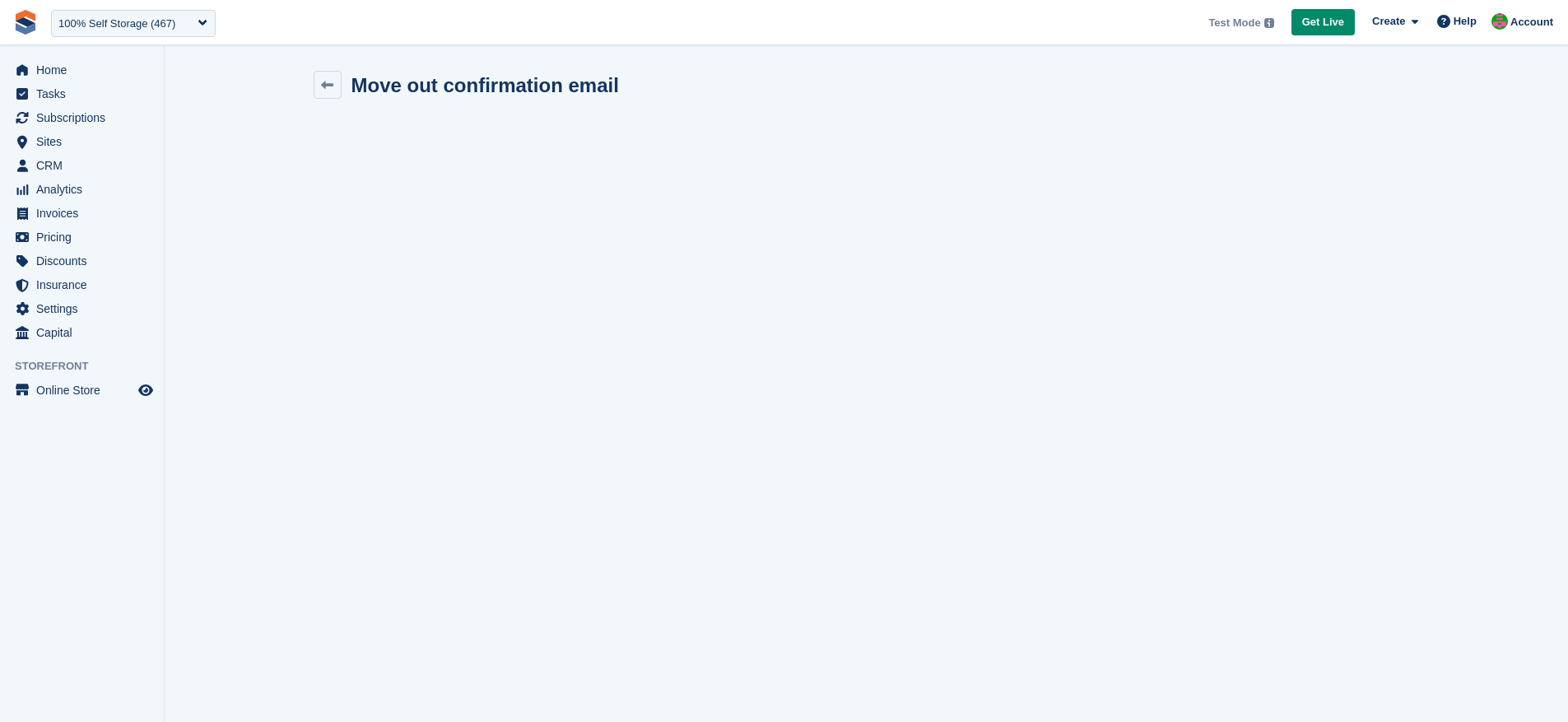 scroll, scrollTop: 0, scrollLeft: 0, axis: both 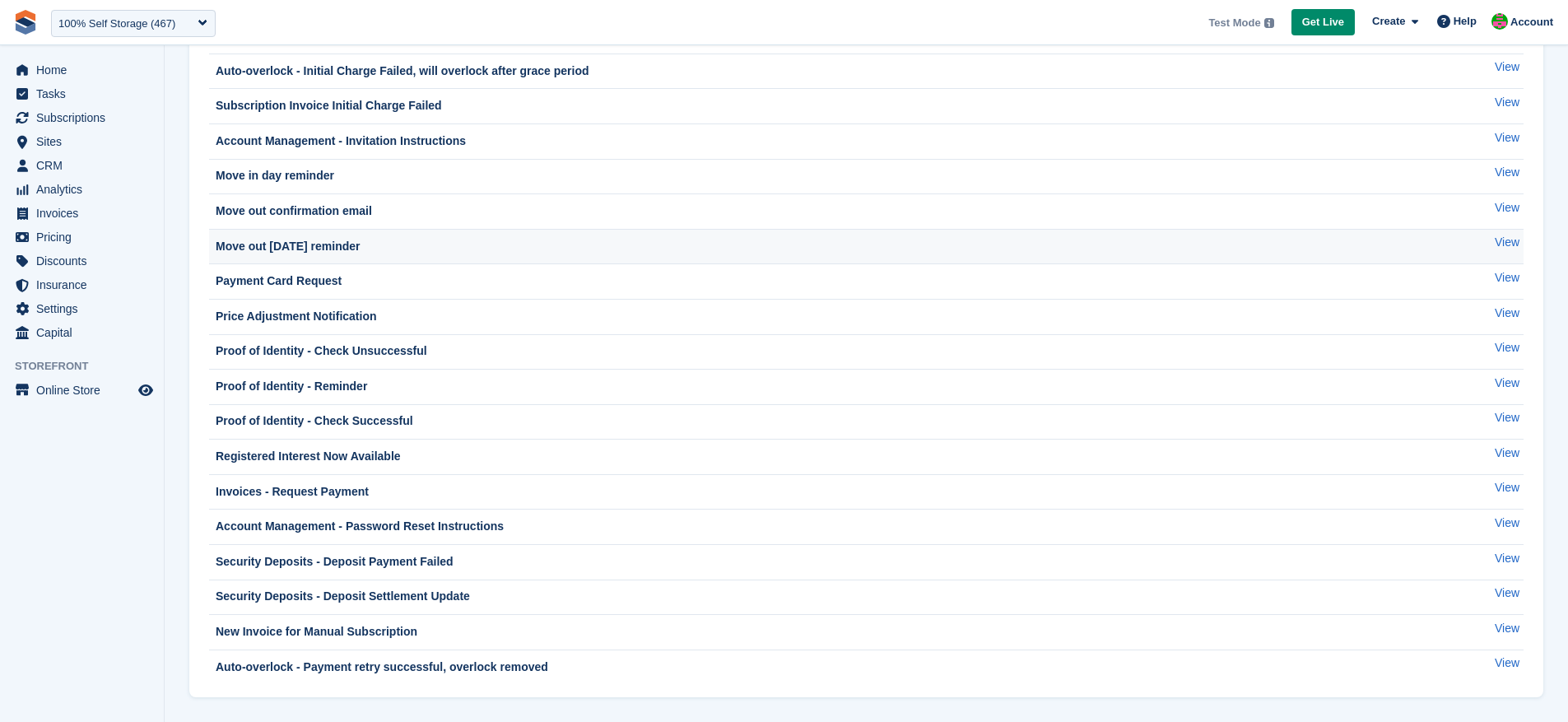 click on "Move out [DATE] reminder" at bounding box center [821, 246] 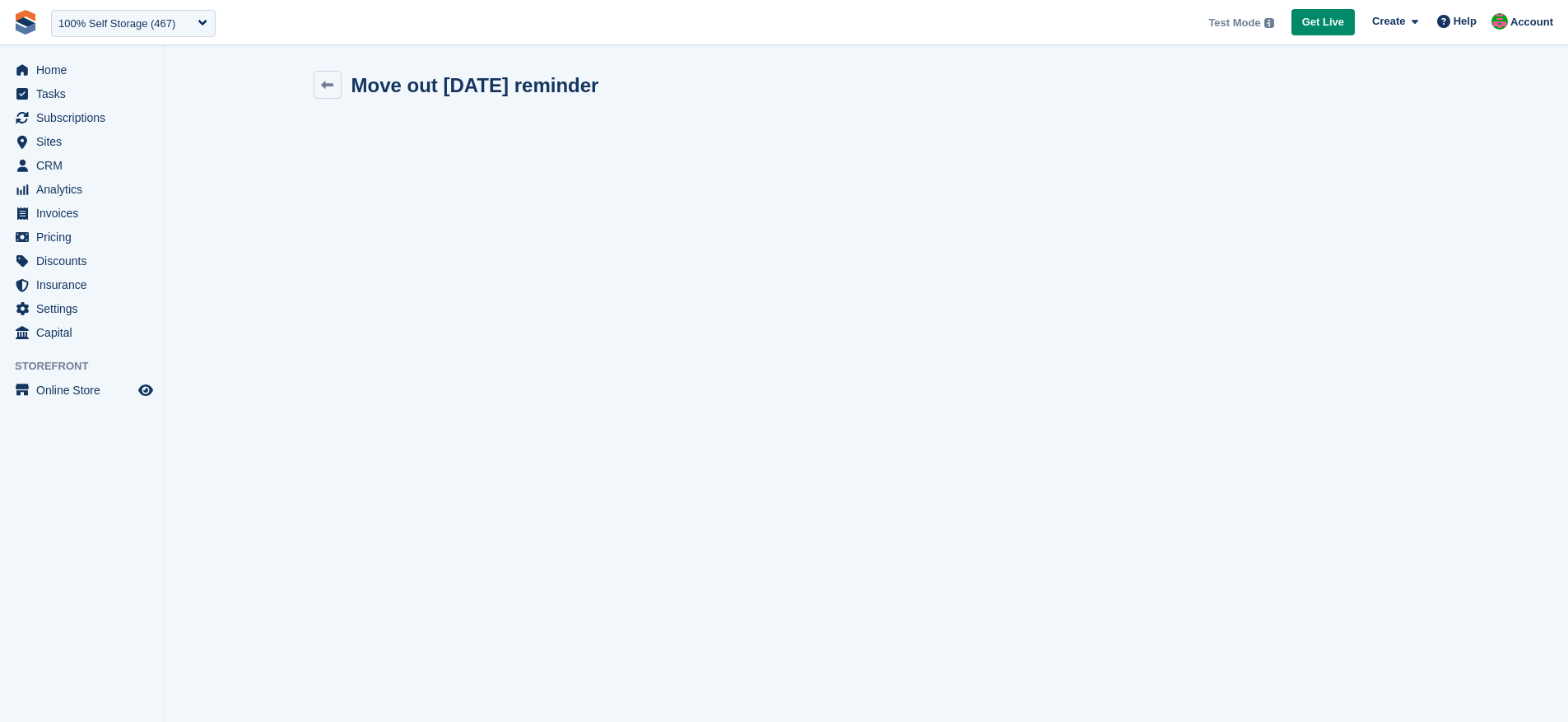 scroll, scrollTop: 0, scrollLeft: 0, axis: both 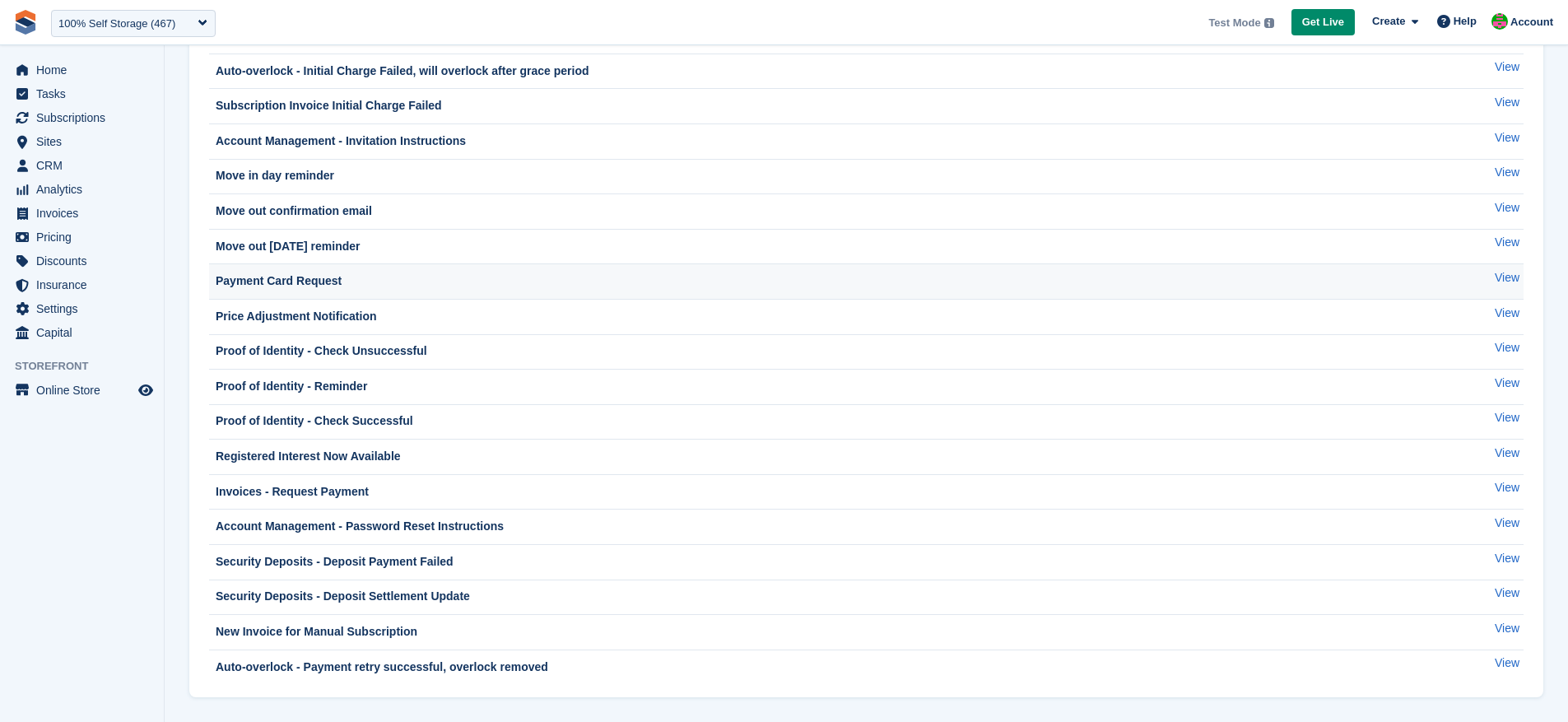 click on "Payment Card Request" at bounding box center [821, 281] 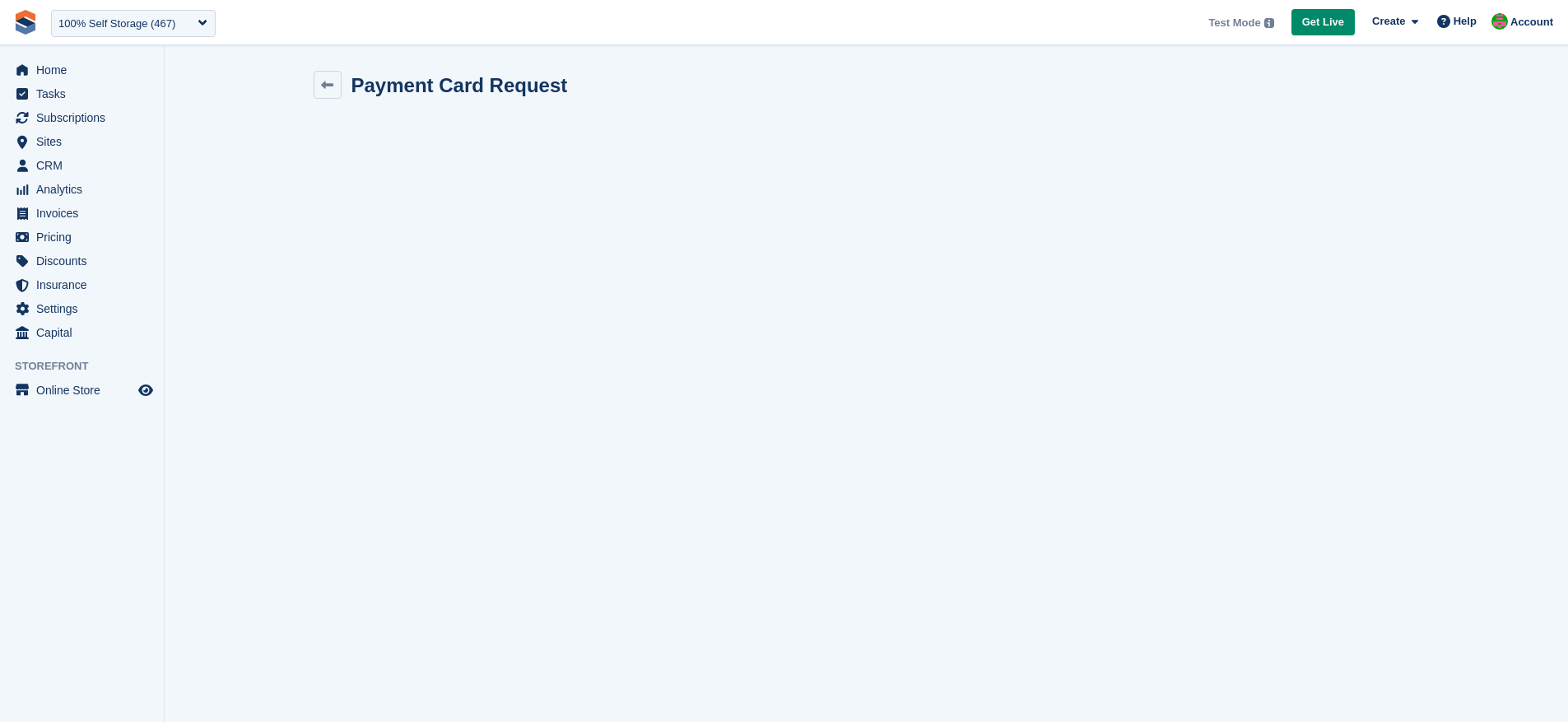 scroll, scrollTop: 0, scrollLeft: 0, axis: both 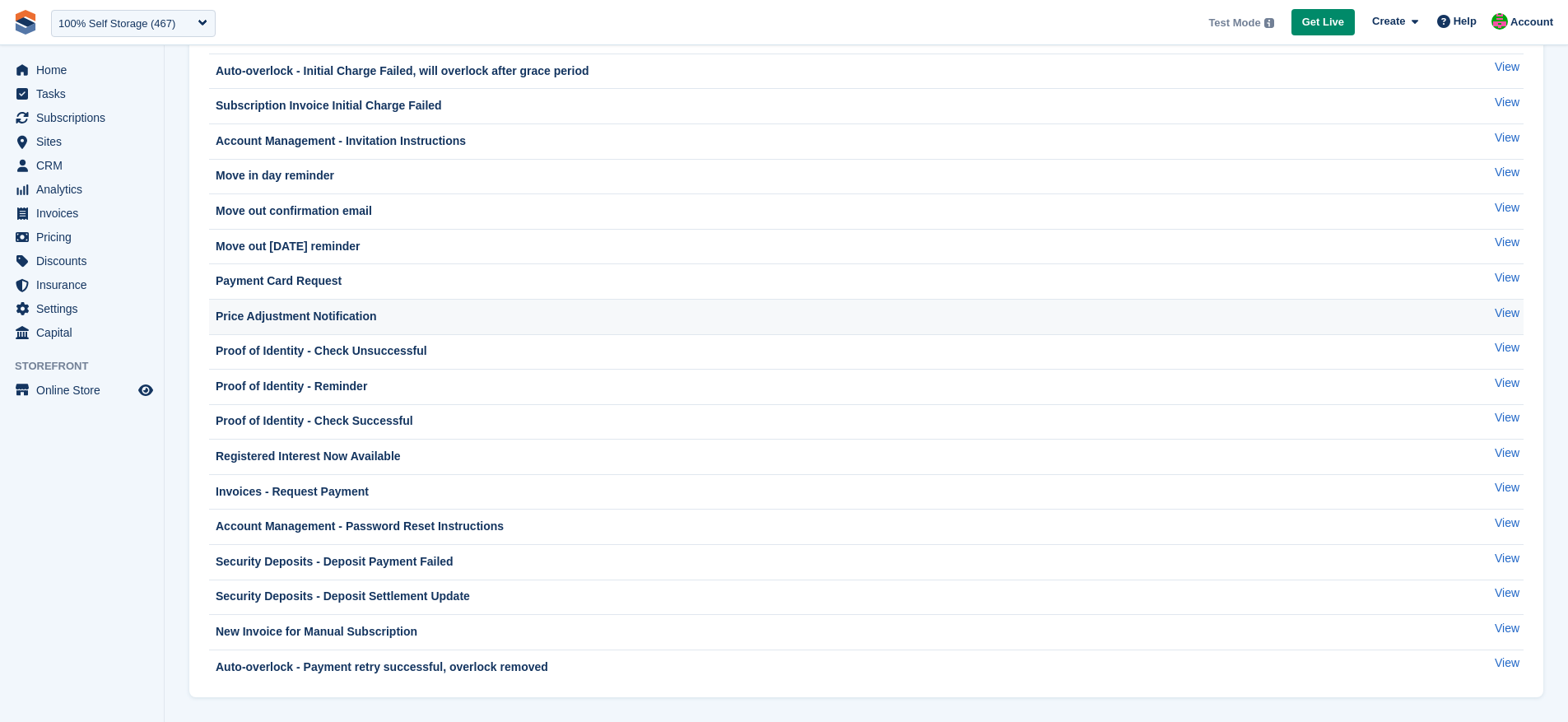 click on "Price Adjustment Notification" at bounding box center (295, 316) 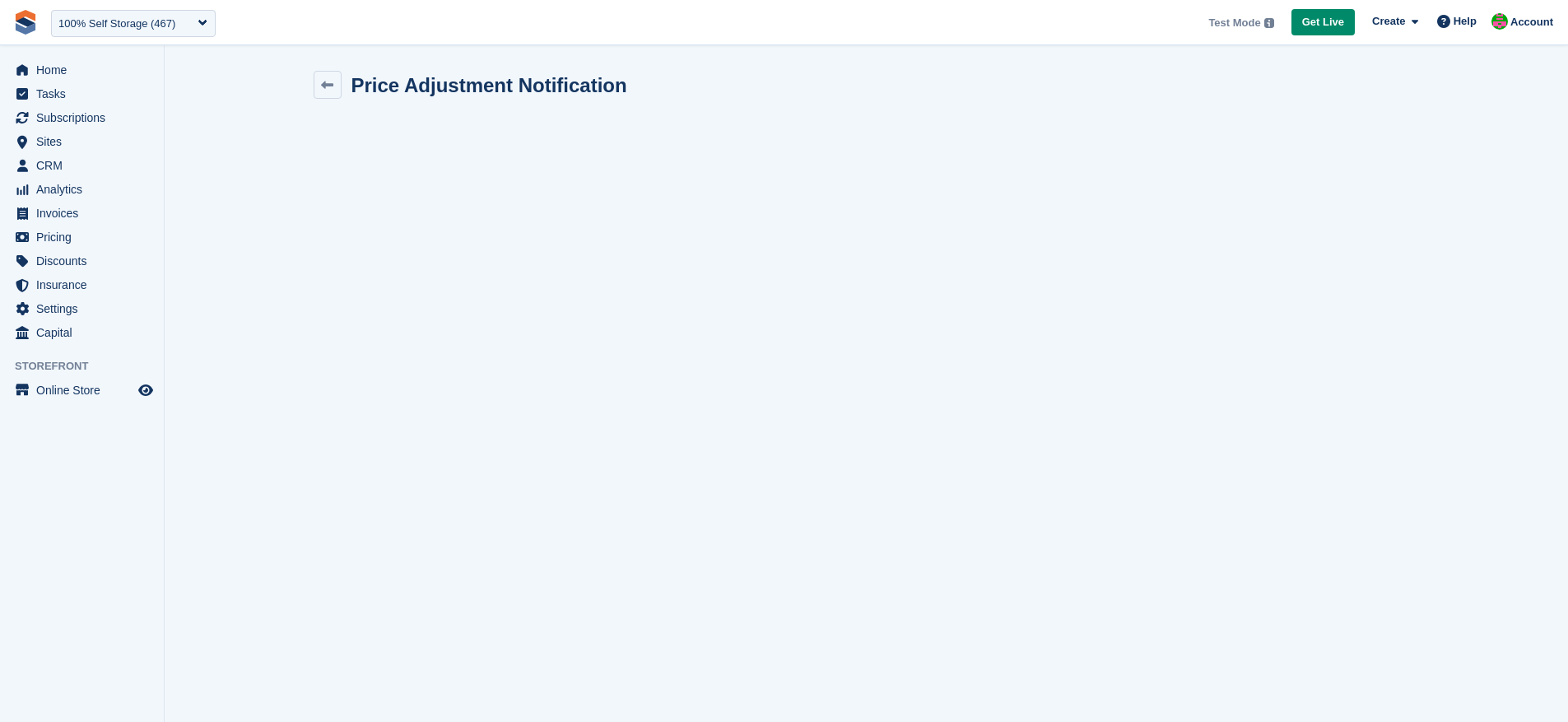 scroll, scrollTop: 0, scrollLeft: 0, axis: both 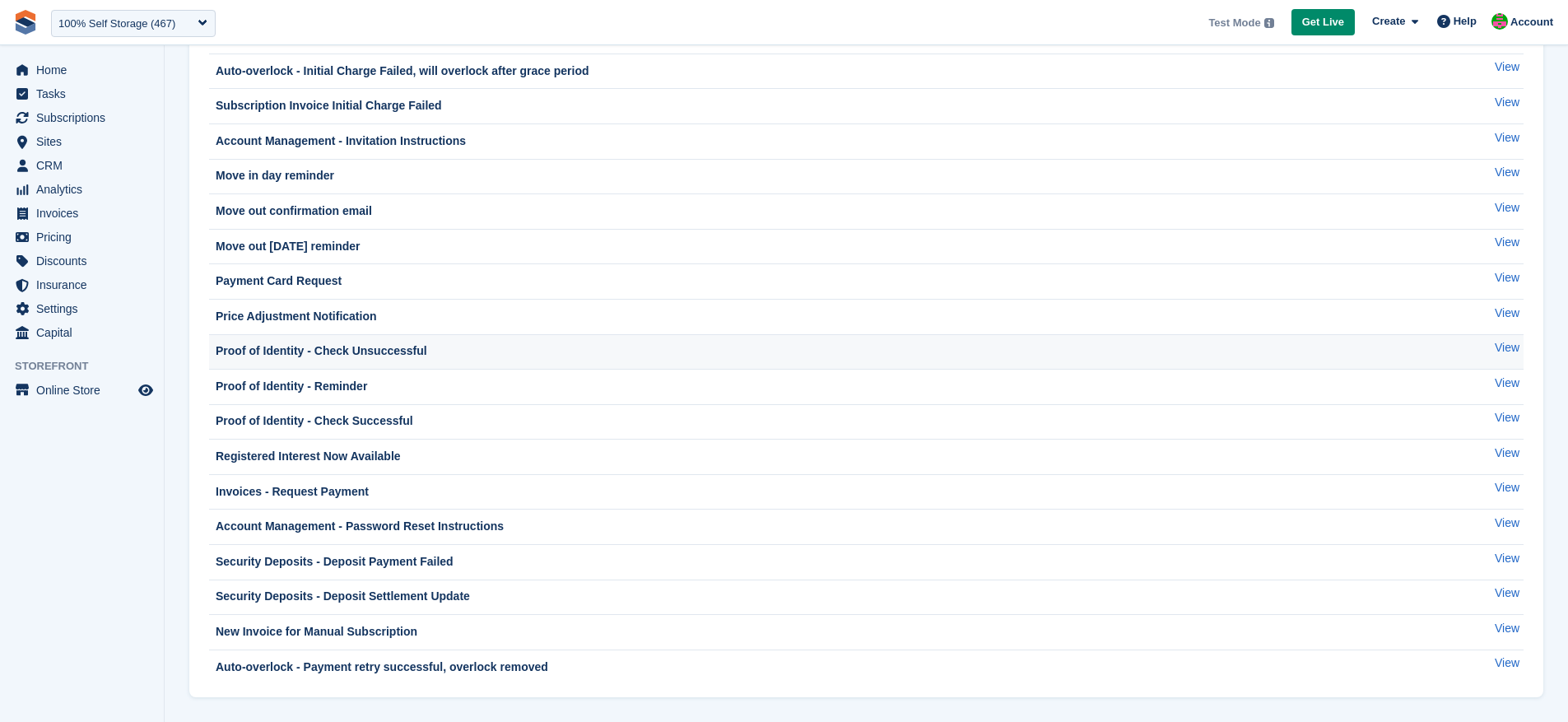 click on "Proof of Identity - Check Unsuccessful" at bounding box center (820, 352) 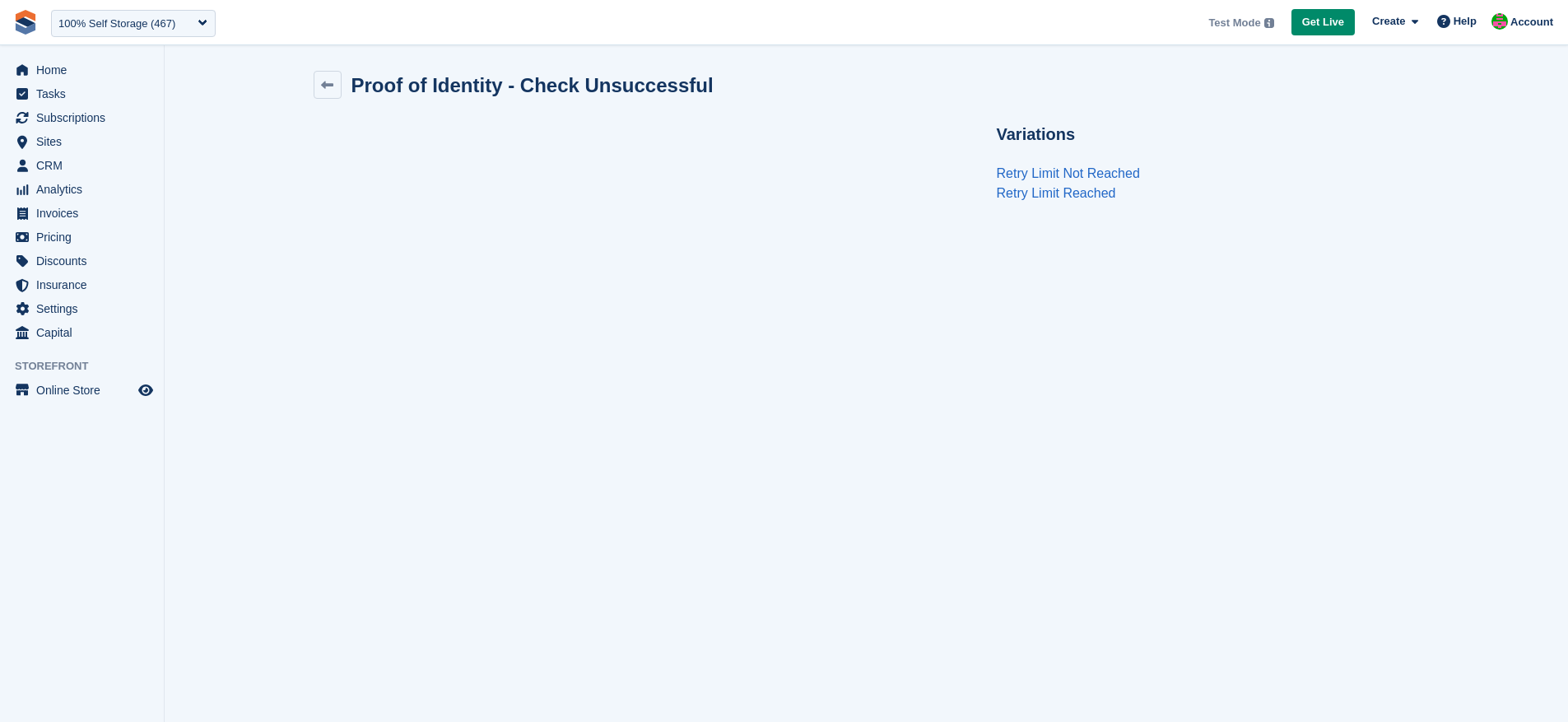 scroll, scrollTop: 0, scrollLeft: 0, axis: both 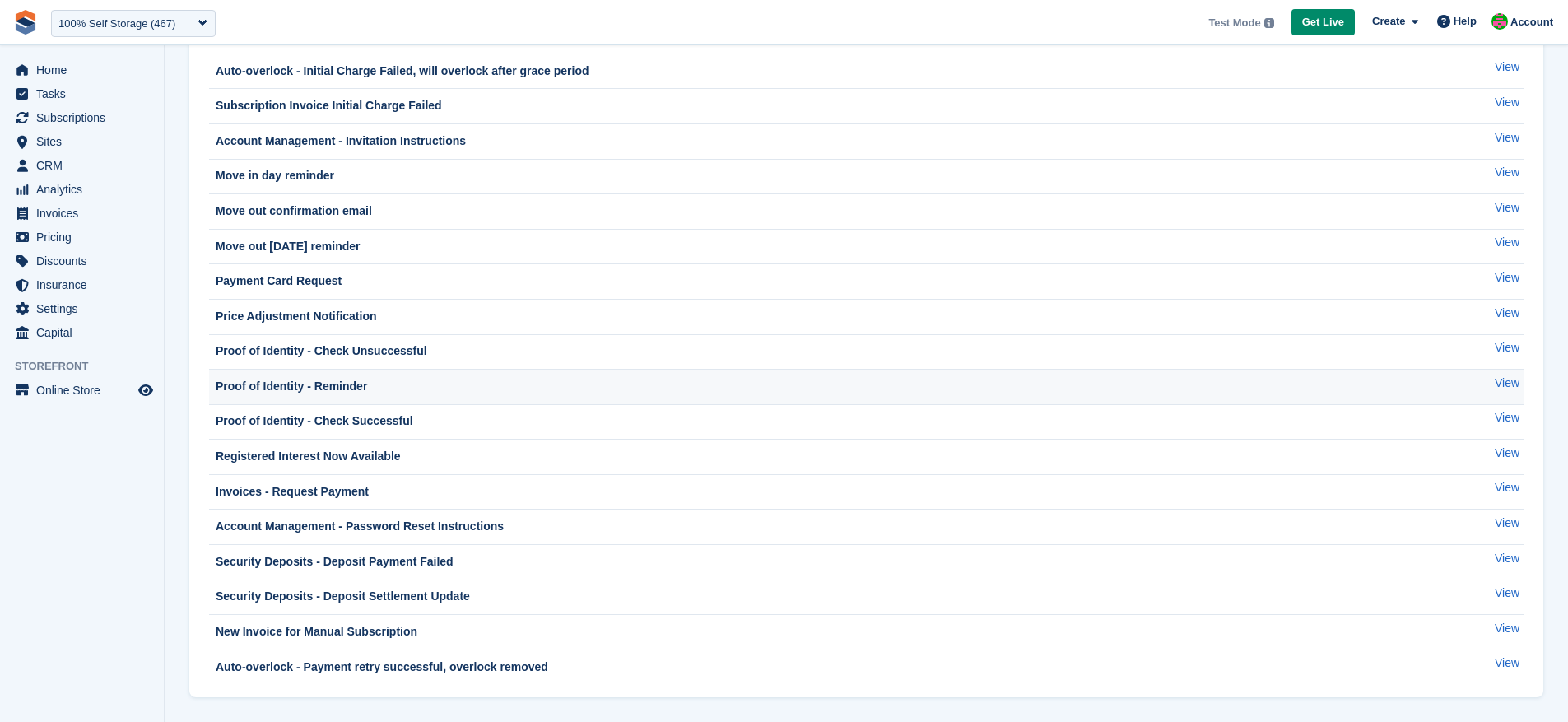 click on "Proof of Identity - Reminder" at bounding box center (821, 386) 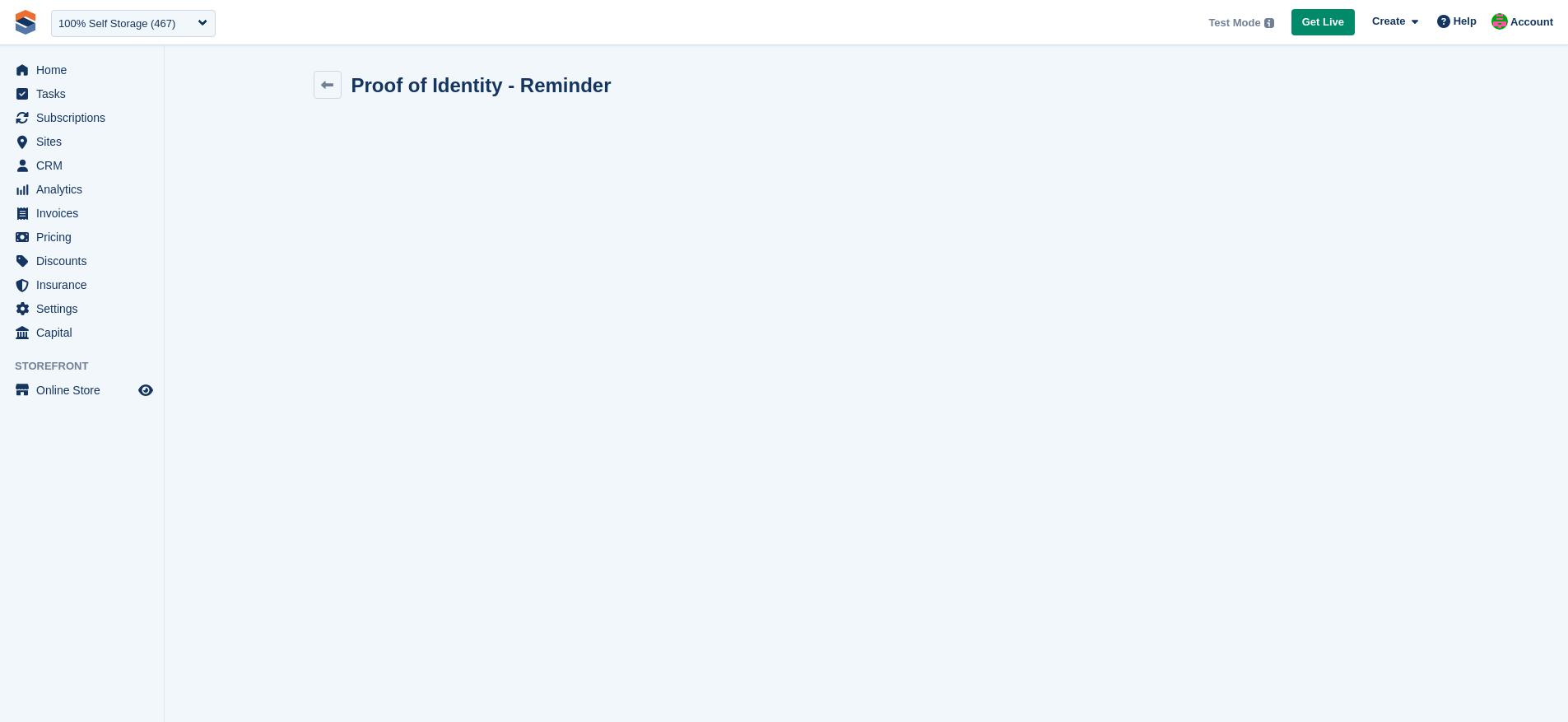 scroll, scrollTop: 0, scrollLeft: 0, axis: both 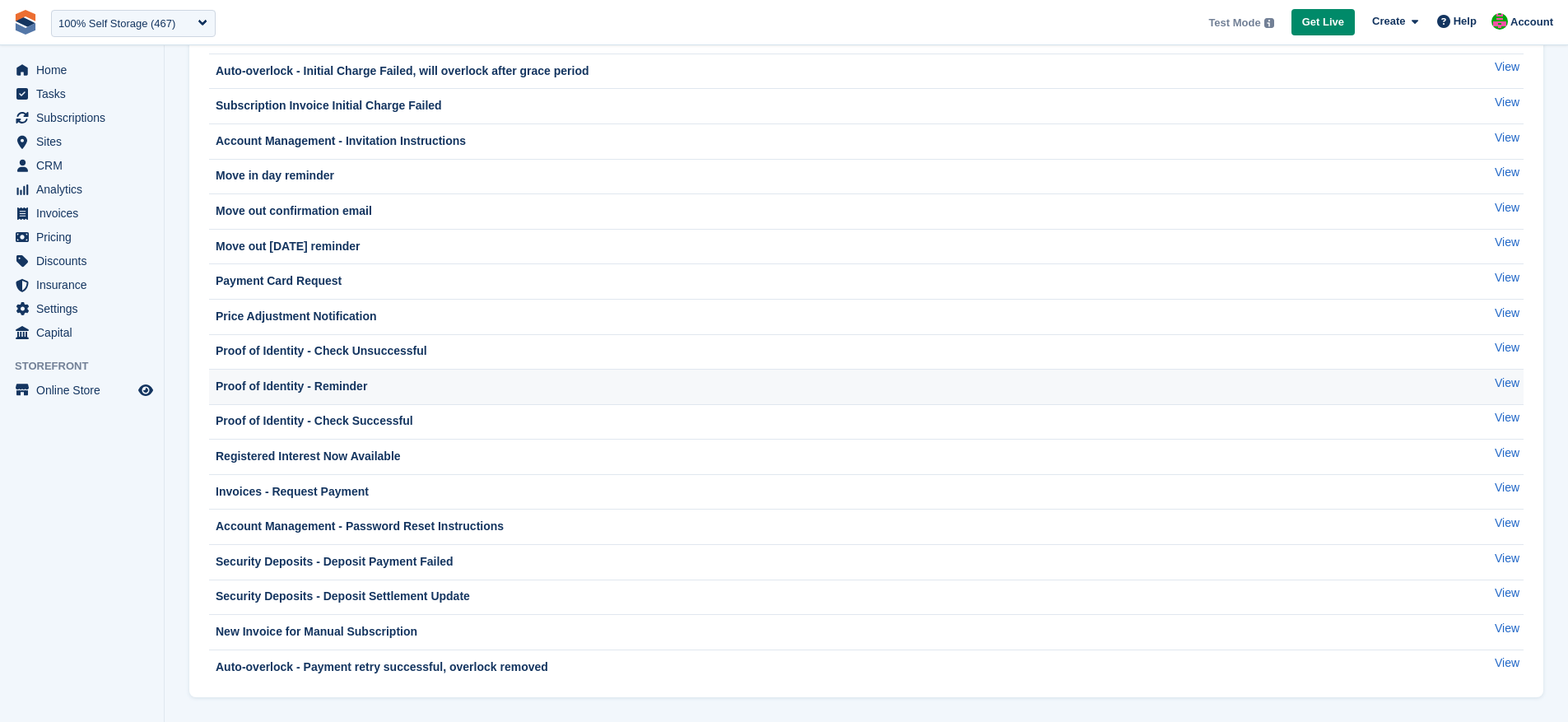 click on "Proof of Identity - Reminder" at bounding box center [821, 386] 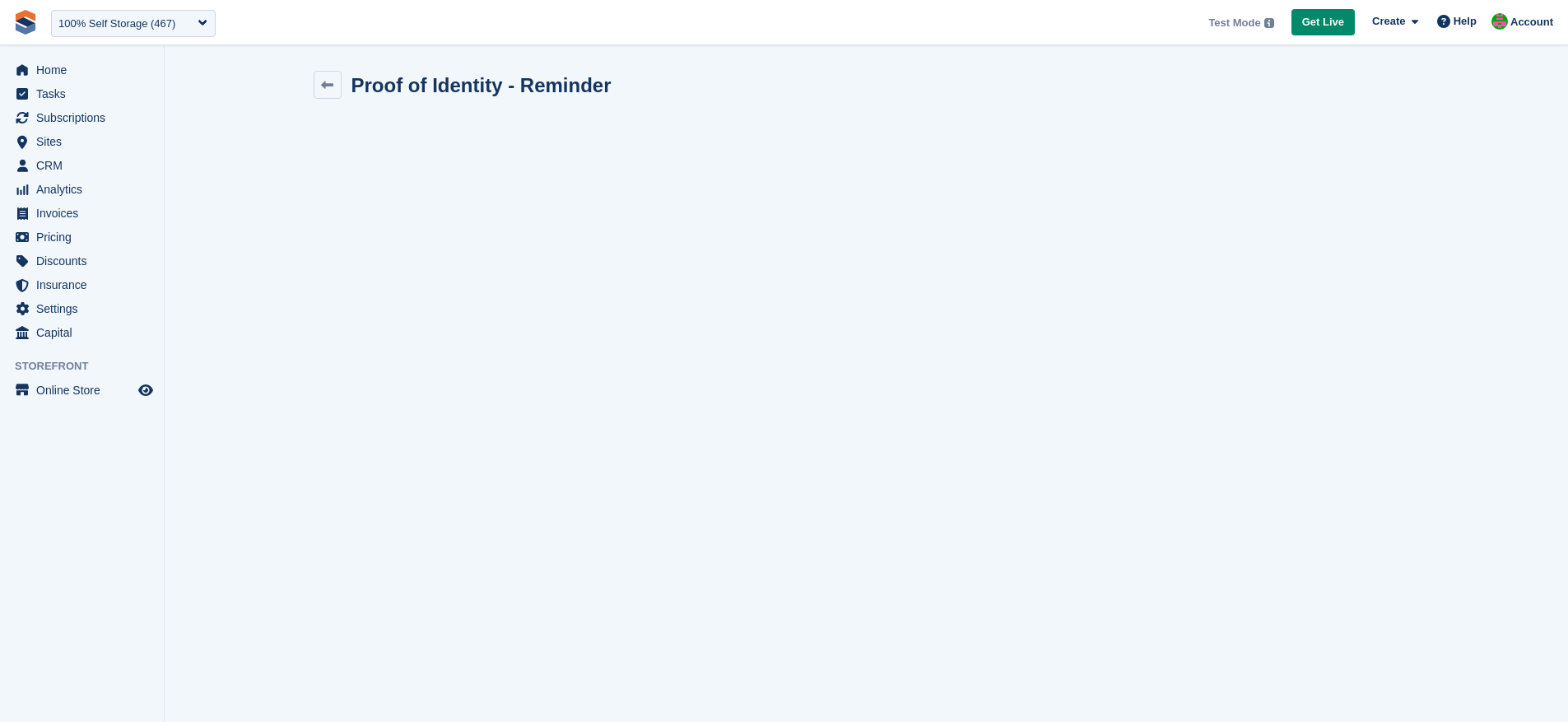 scroll, scrollTop: 0, scrollLeft: 0, axis: both 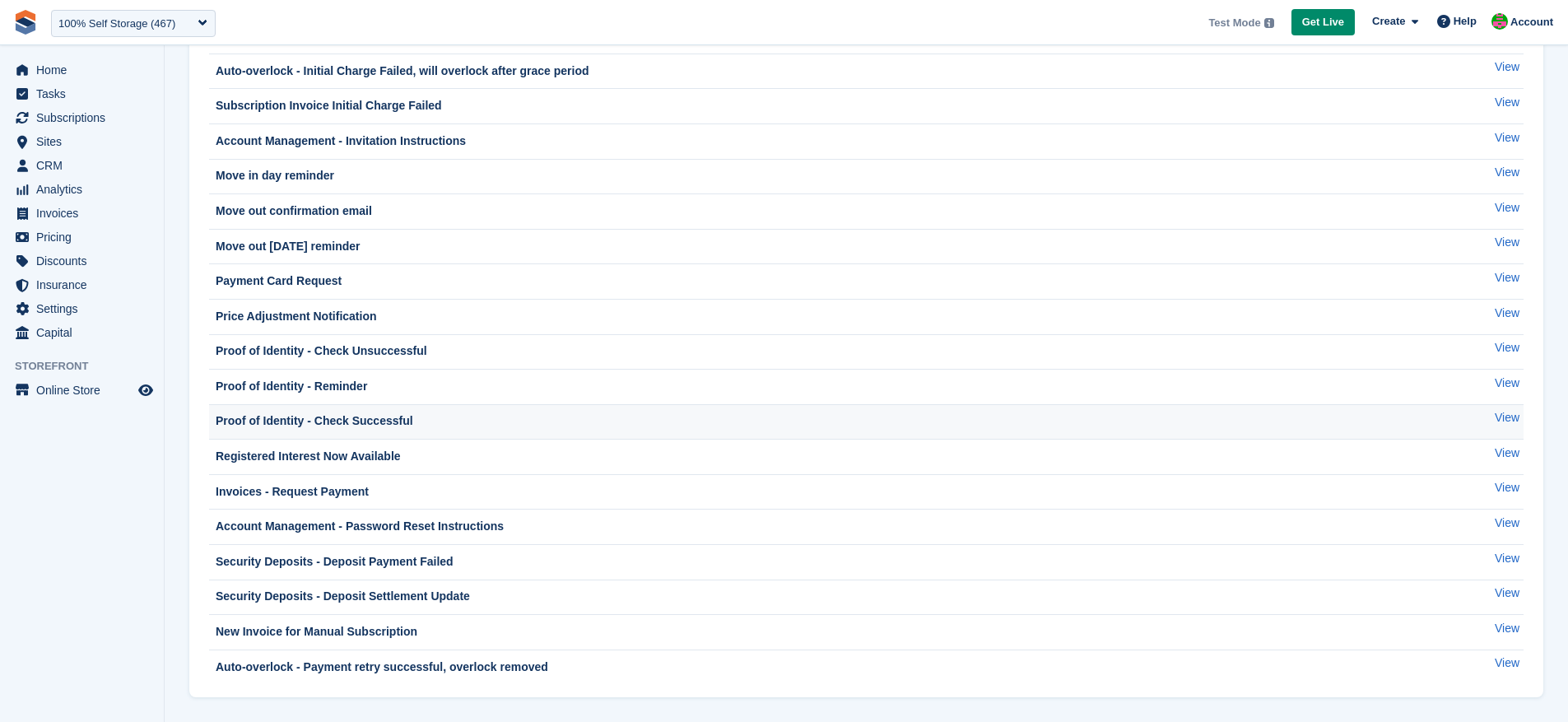 click on "Proof of Identity - Check Successful" at bounding box center [313, 421] 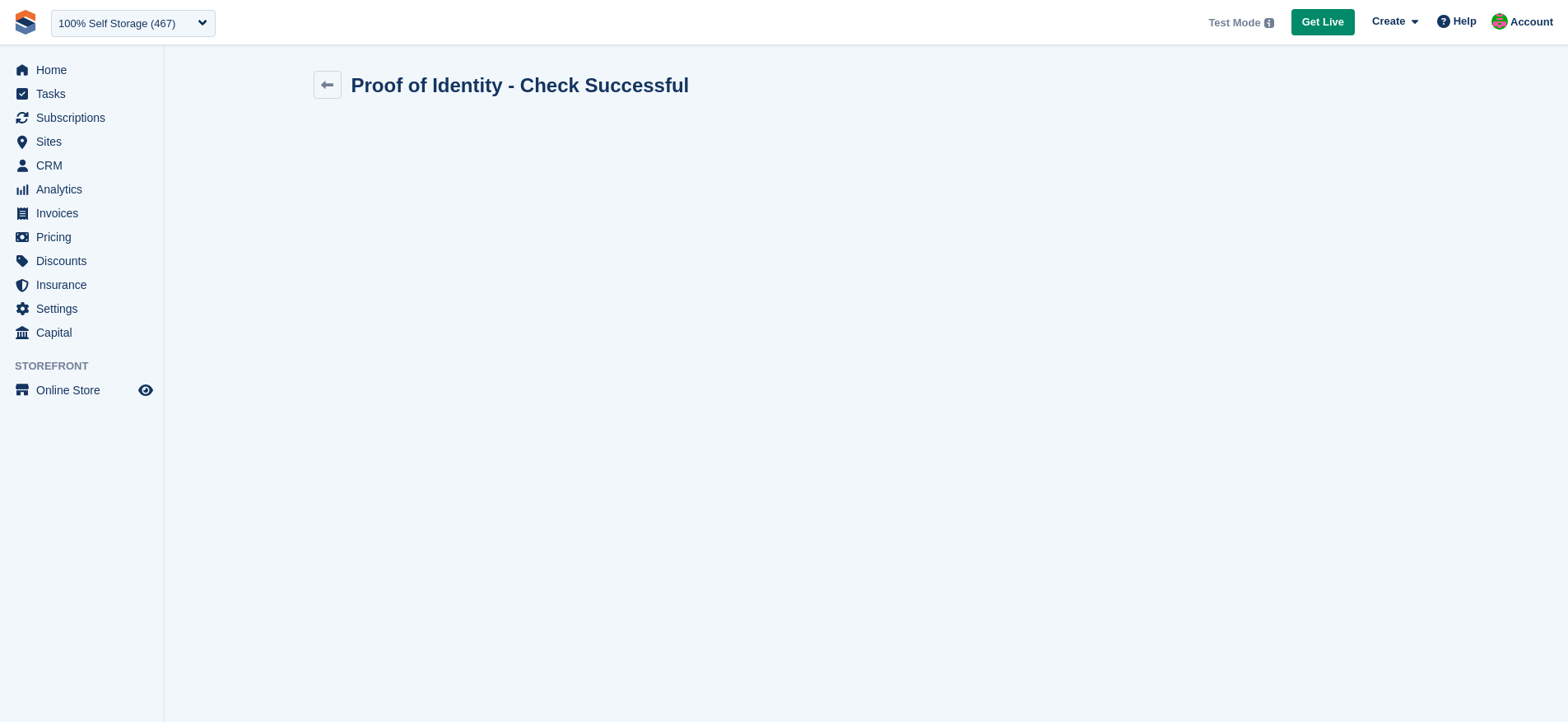 scroll, scrollTop: 0, scrollLeft: 0, axis: both 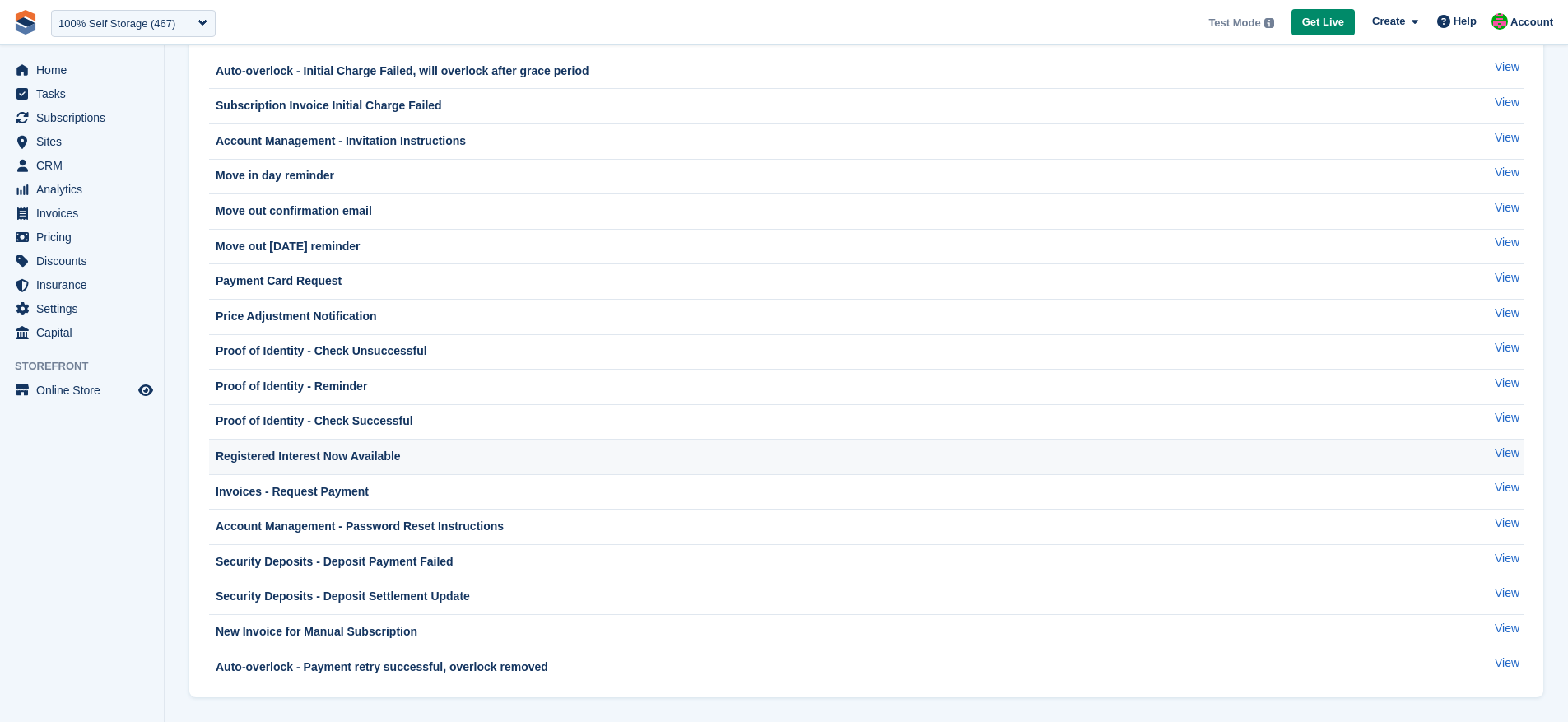 click on "Registered Interest Now Available" at bounding box center (306, 456) 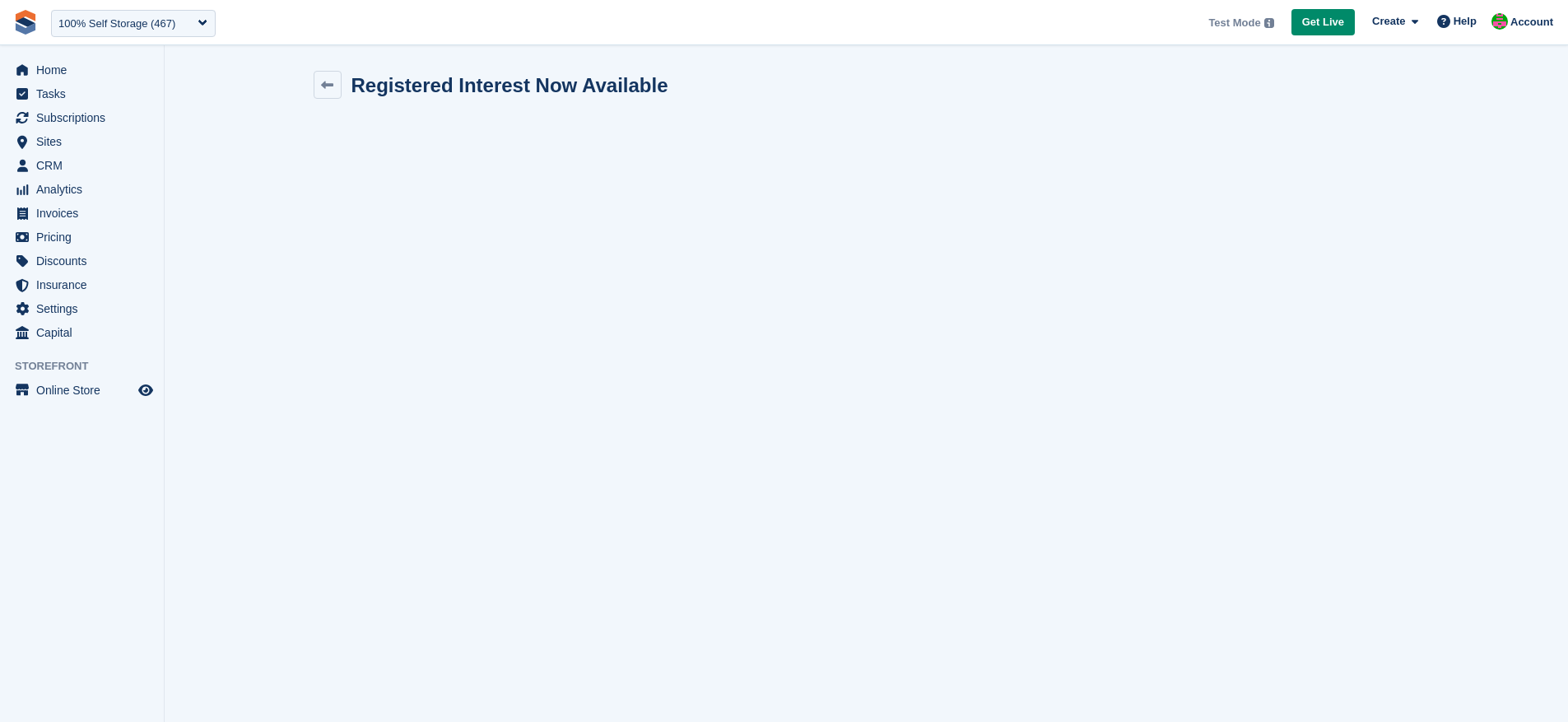 scroll, scrollTop: 0, scrollLeft: 0, axis: both 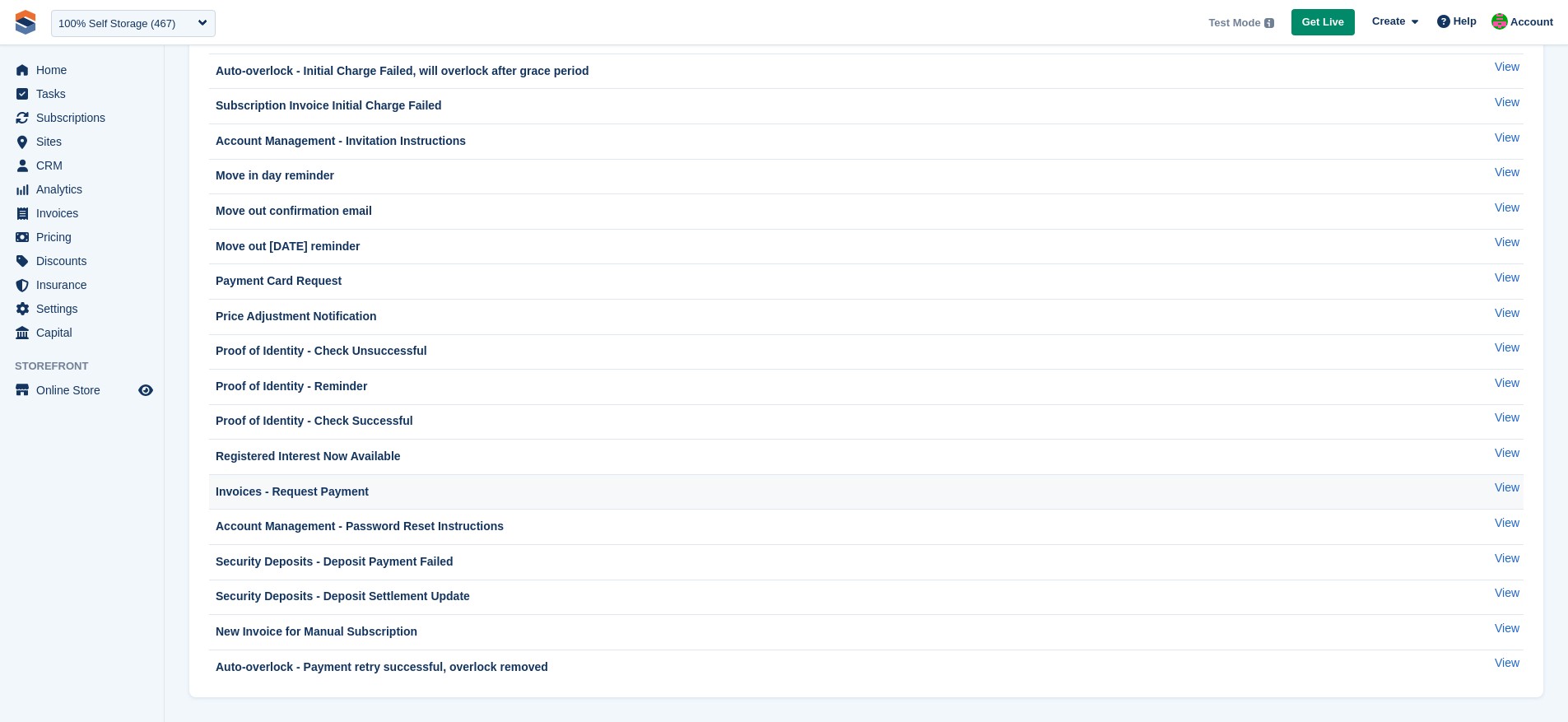 click on "Invoices - Request Payment" at bounding box center [821, 491] 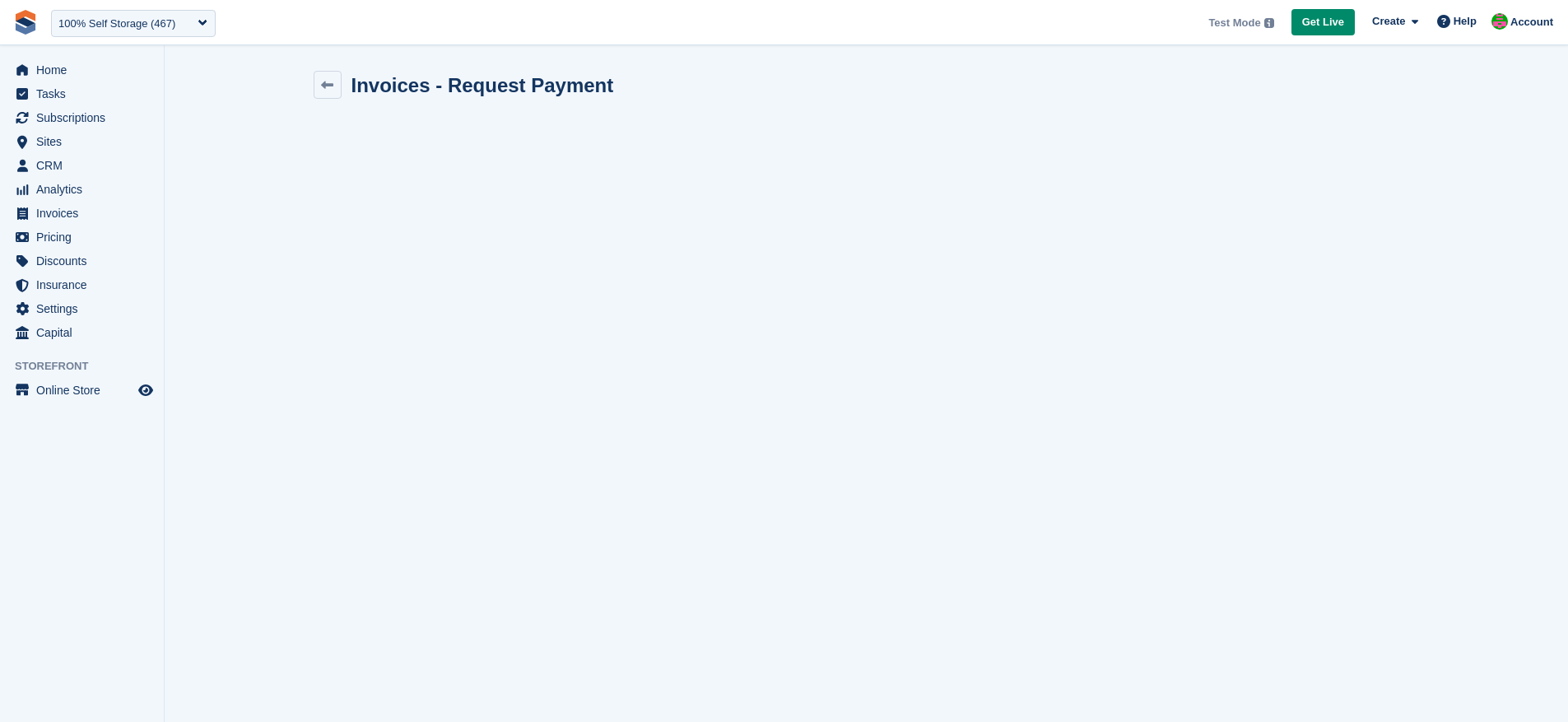 scroll, scrollTop: 0, scrollLeft: 0, axis: both 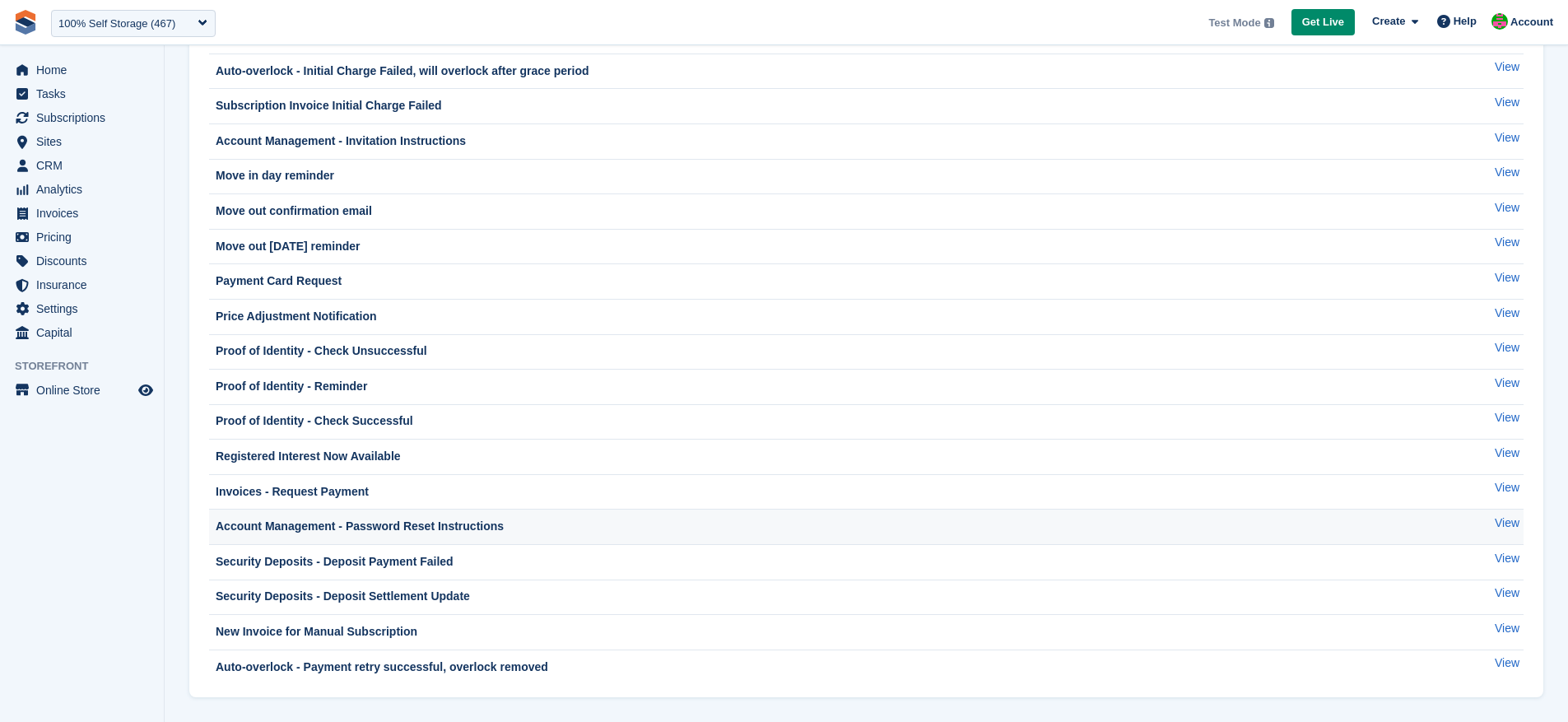 click on "Account Management - Password Reset Instructions" at bounding box center [358, 526] 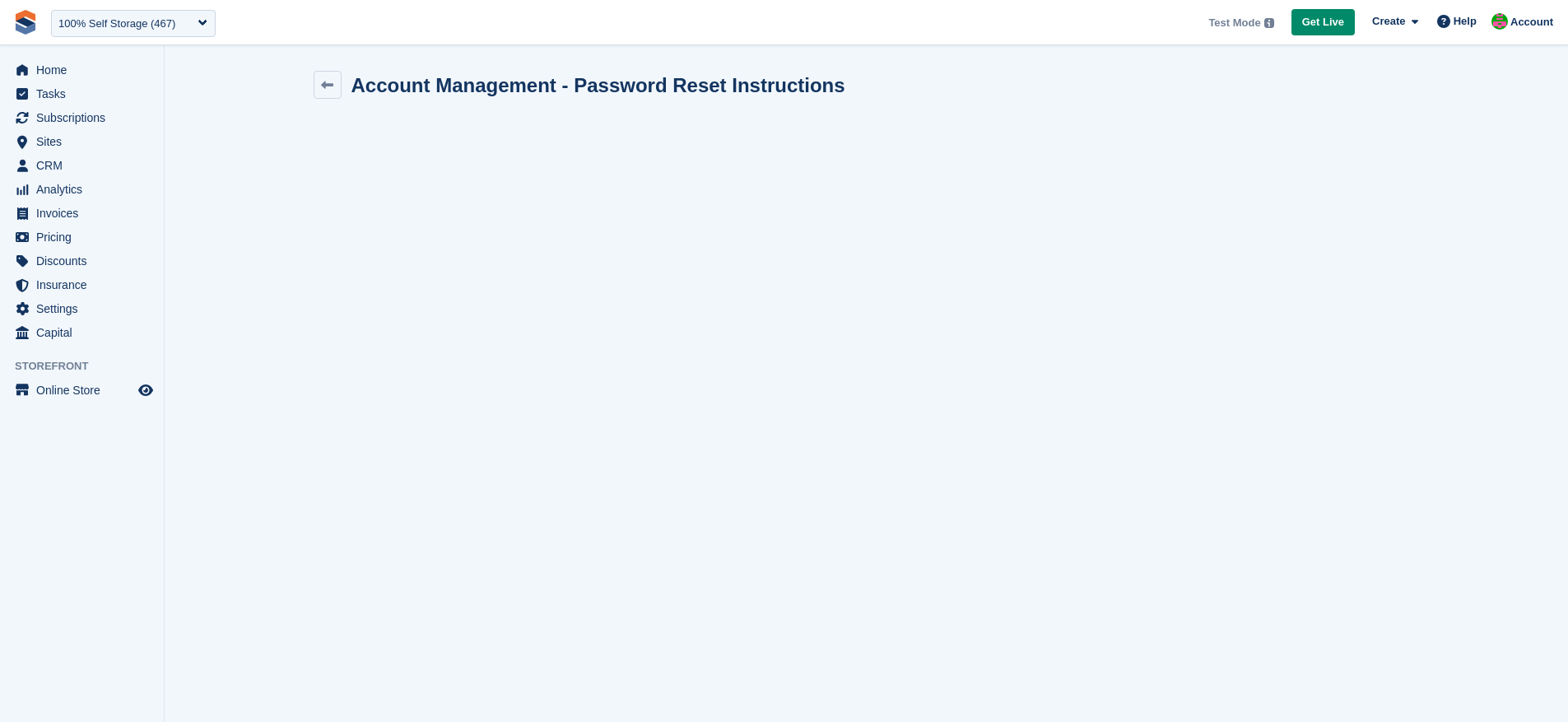 scroll, scrollTop: 0, scrollLeft: 0, axis: both 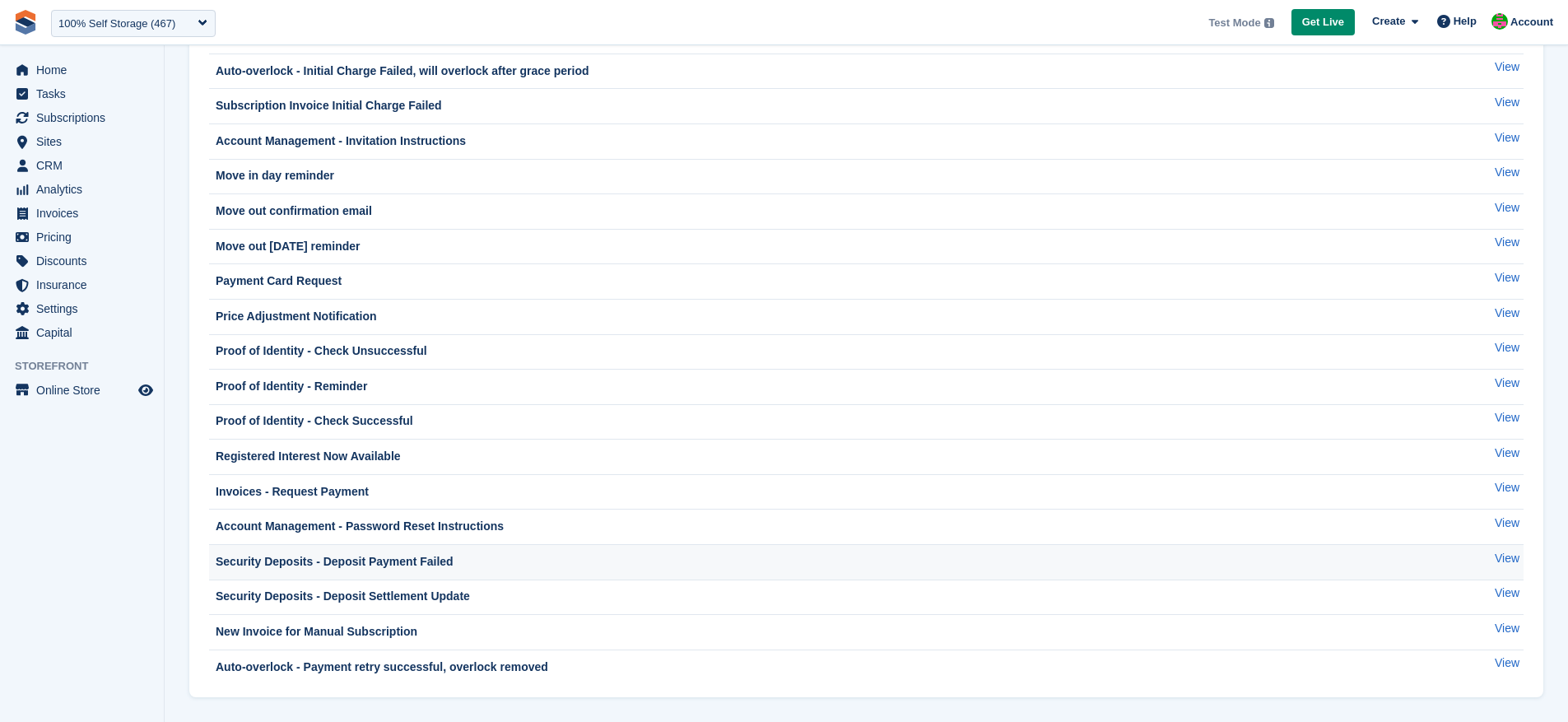 click on "Security Deposits - Deposit Payment Failed" at bounding box center (820, 562) 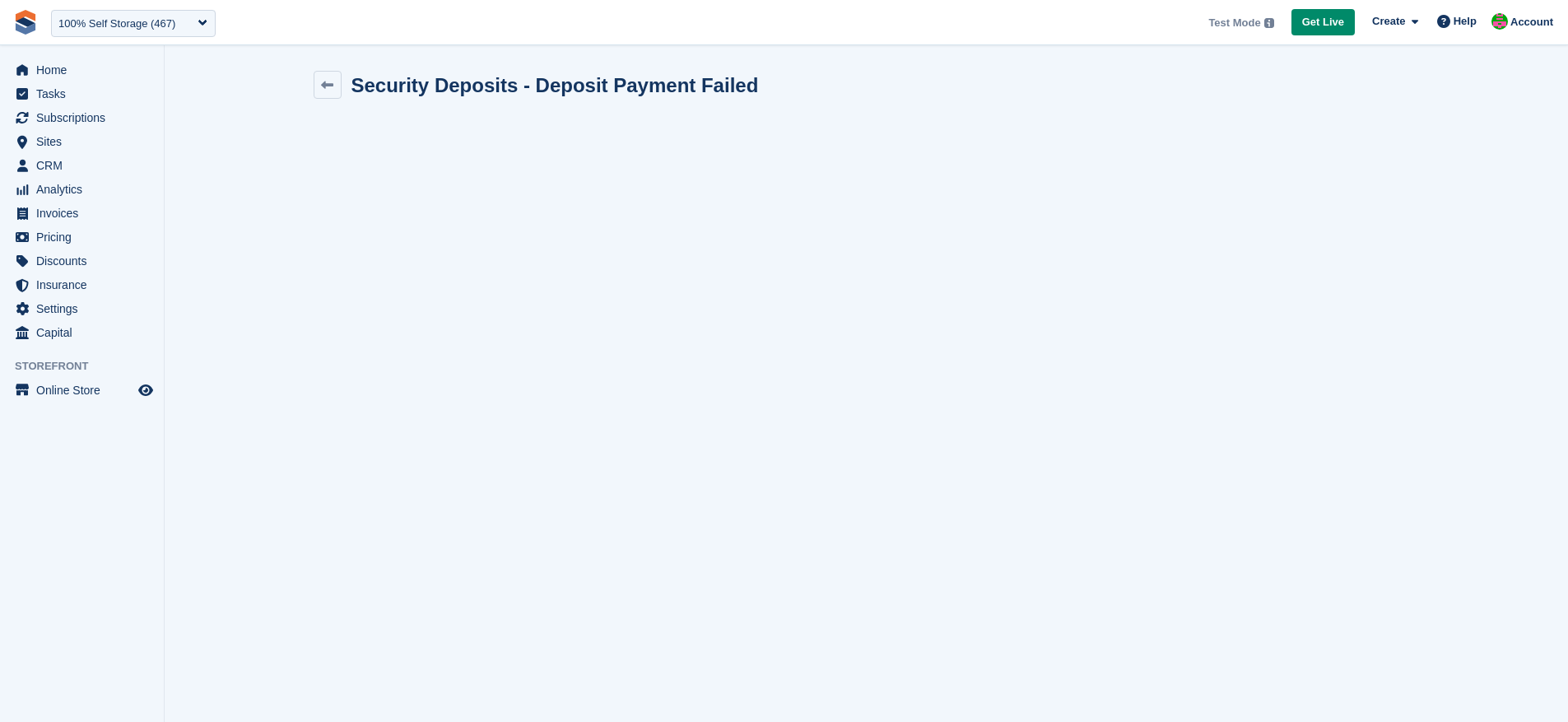 scroll, scrollTop: 0, scrollLeft: 0, axis: both 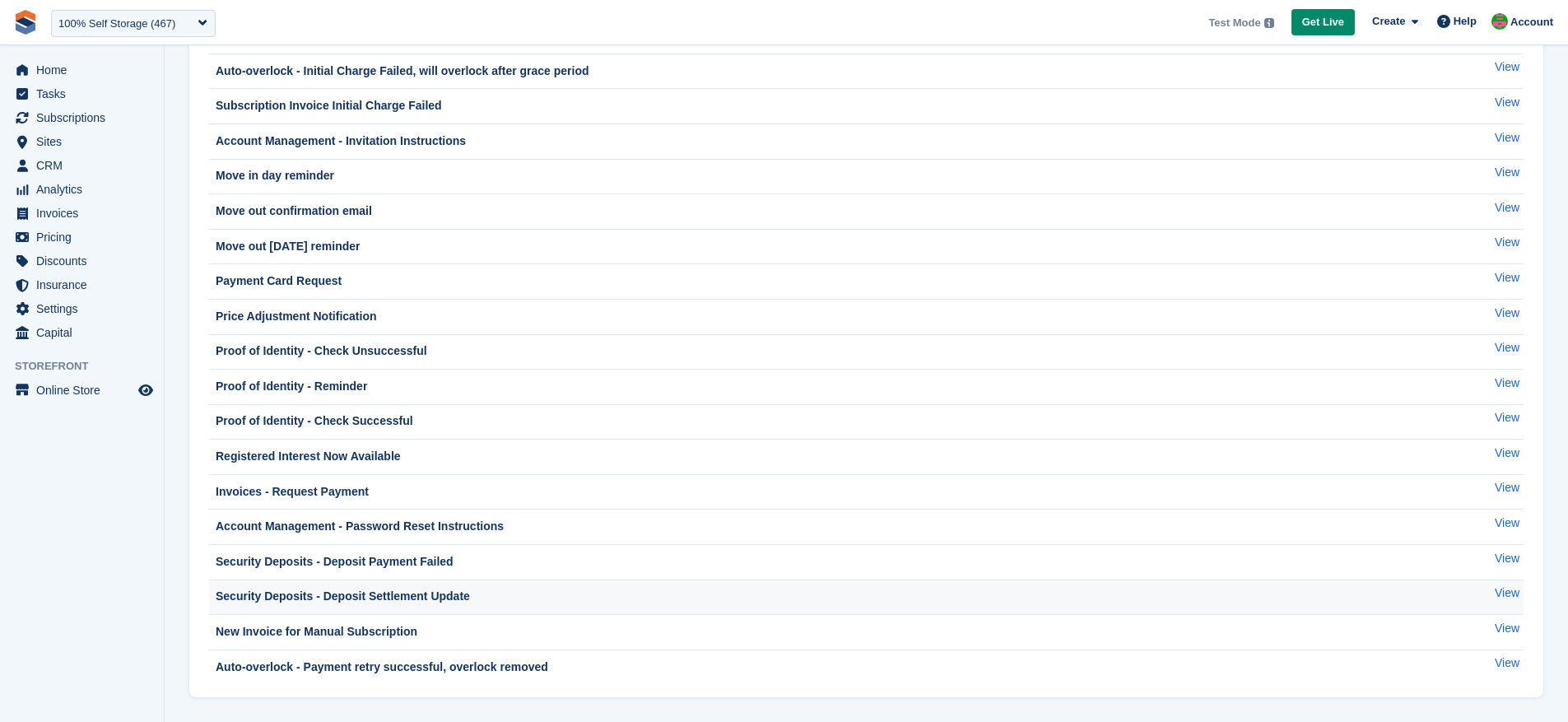 click on "Security Deposits - Deposit Settlement Update" at bounding box center (341, 596) 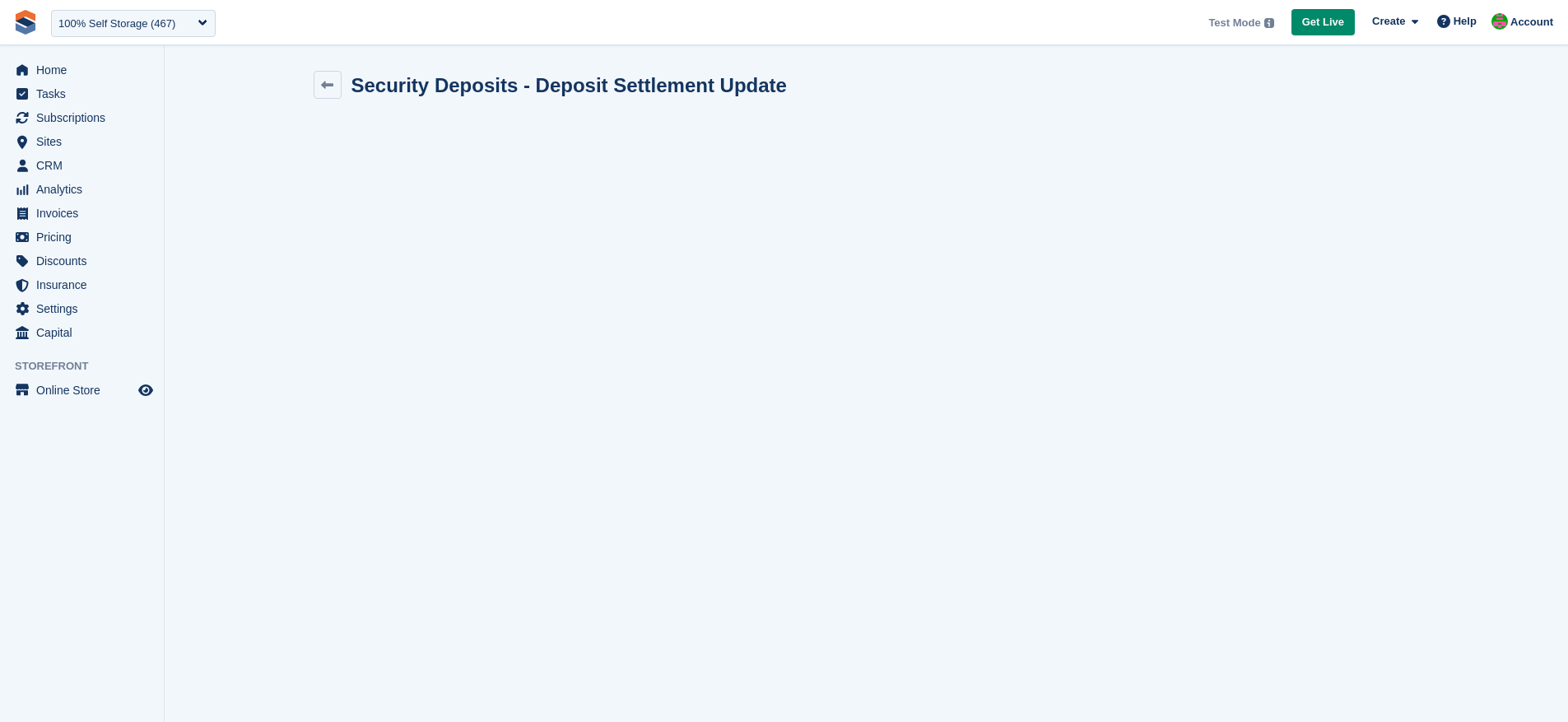 scroll, scrollTop: 0, scrollLeft: 0, axis: both 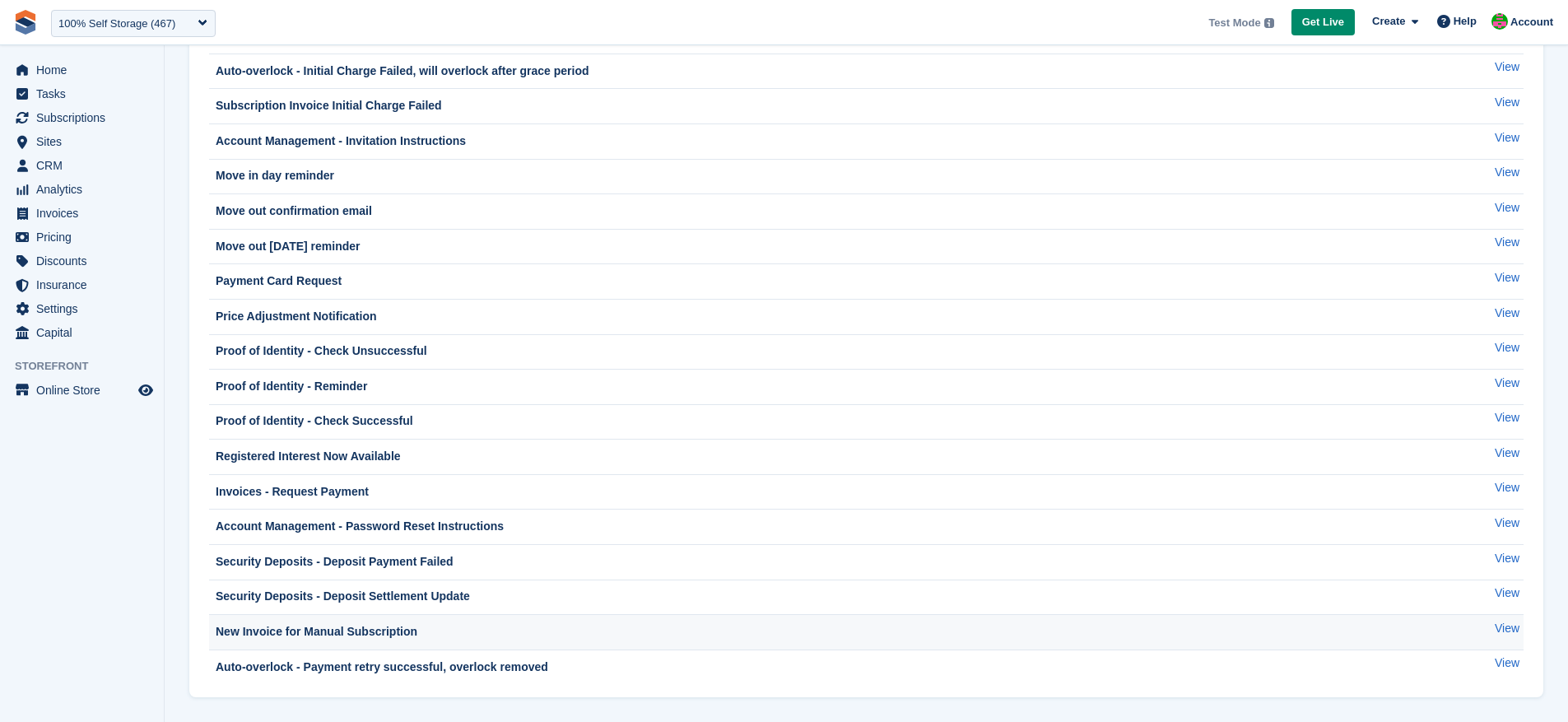 click on "New Invoice for Manual Subscription" at bounding box center (820, 632) 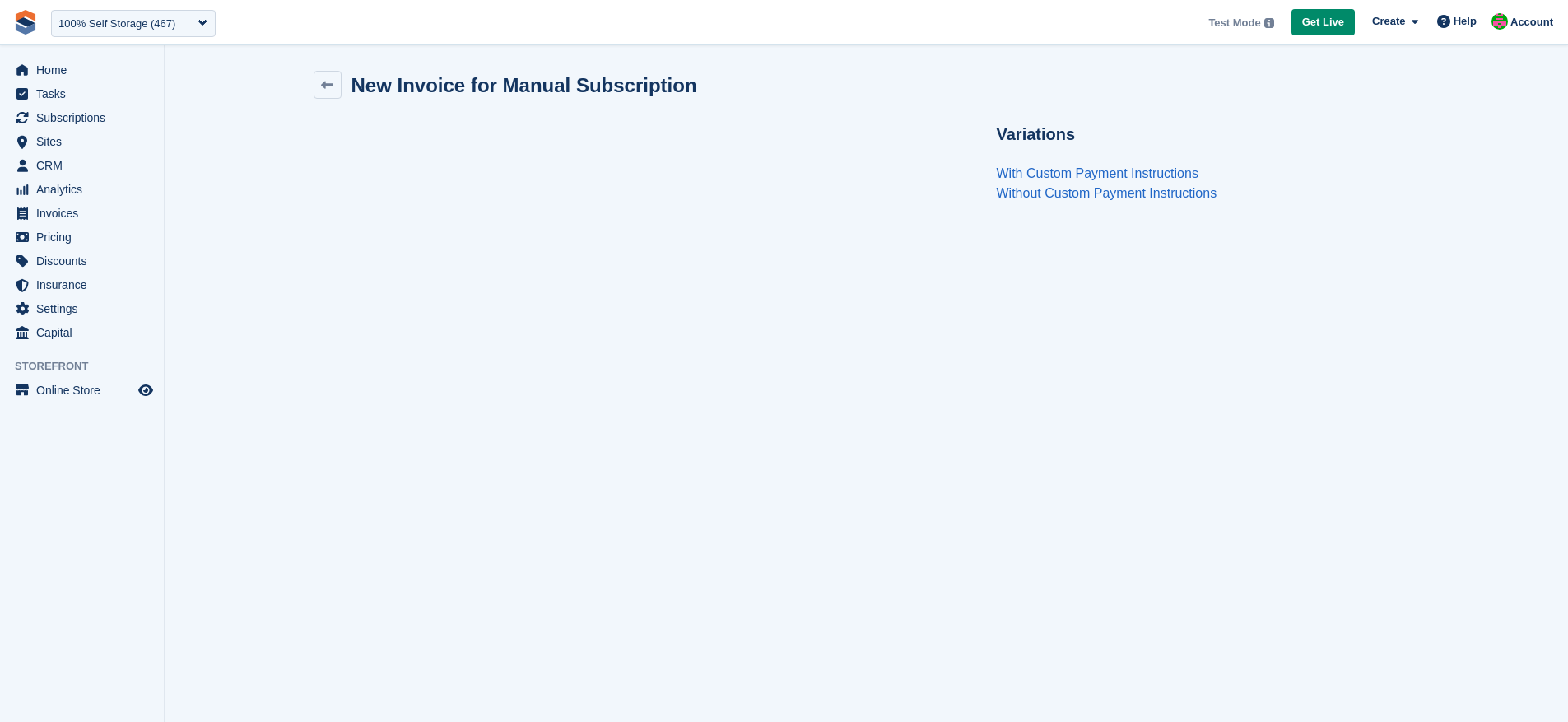 scroll, scrollTop: 0, scrollLeft: 0, axis: both 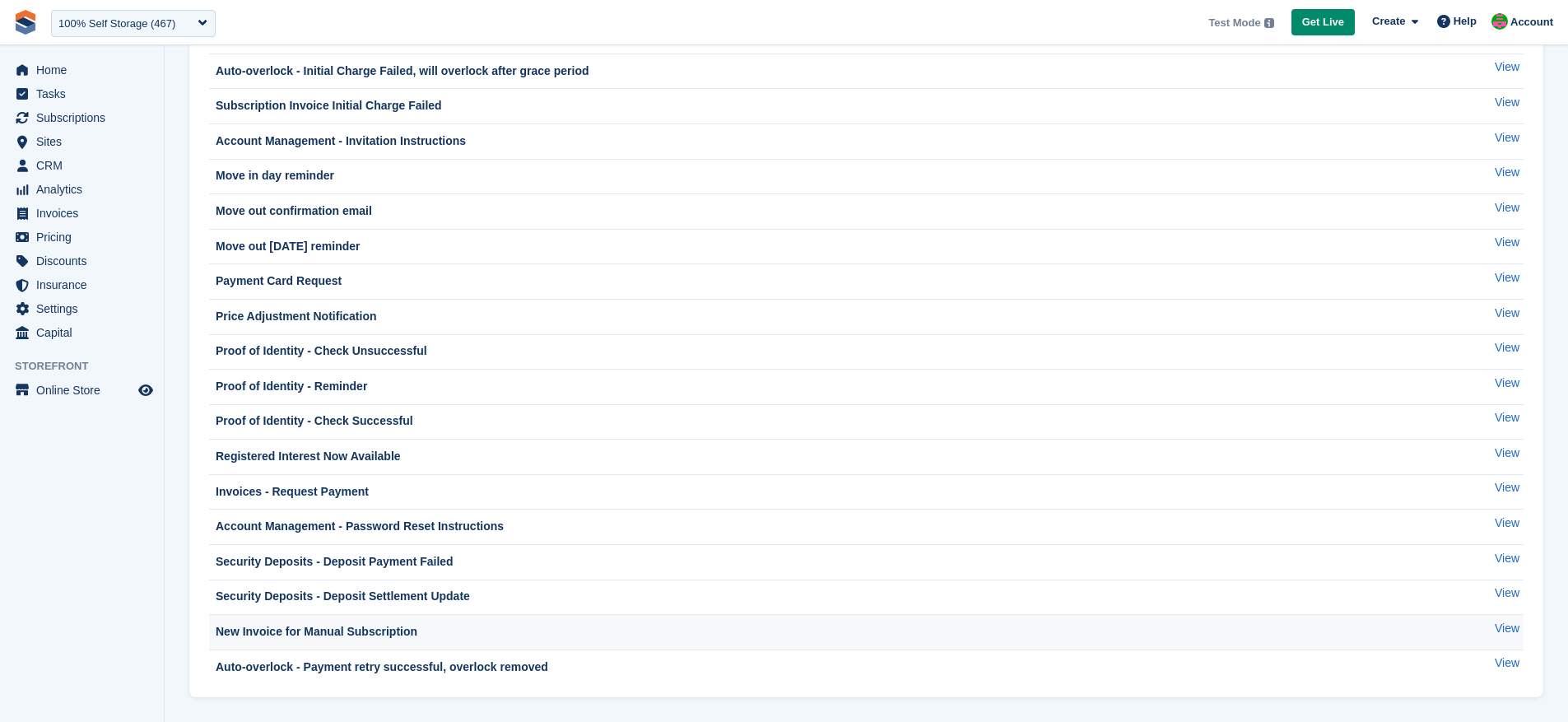 click on "New Invoice for Manual Subscription" at bounding box center [821, 631] 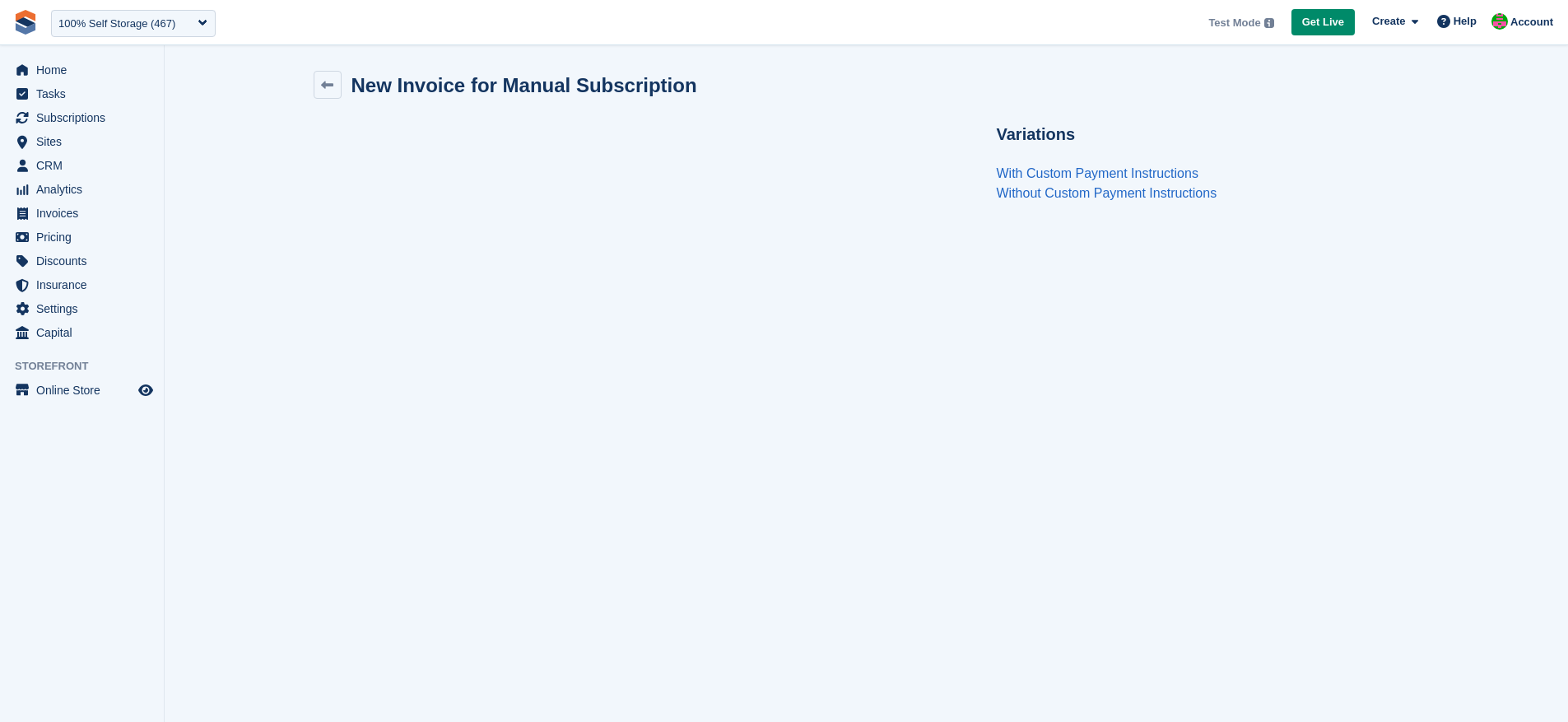 scroll, scrollTop: 0, scrollLeft: 0, axis: both 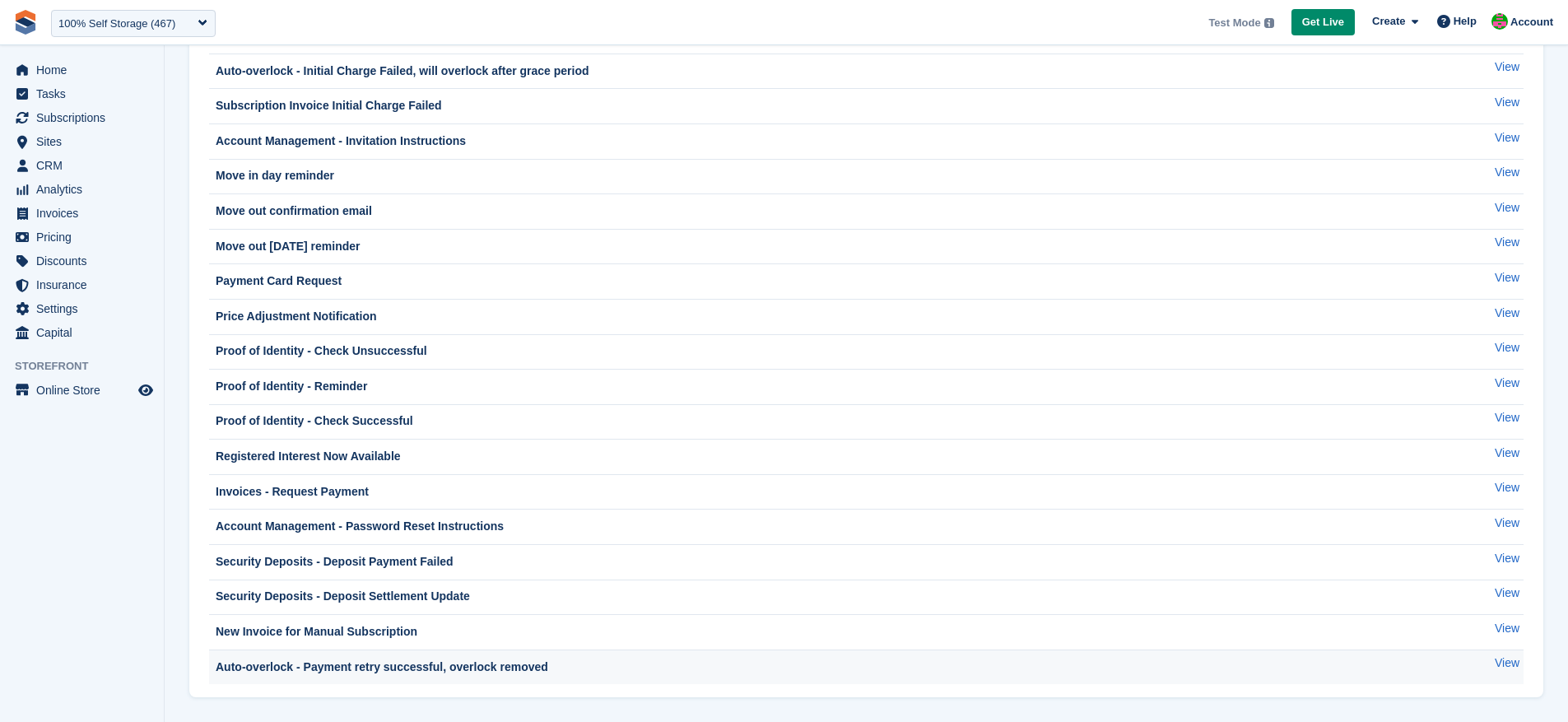 click on "Auto-overlock - Payment retry successful, overlock removed" at bounding box center [380, 667] 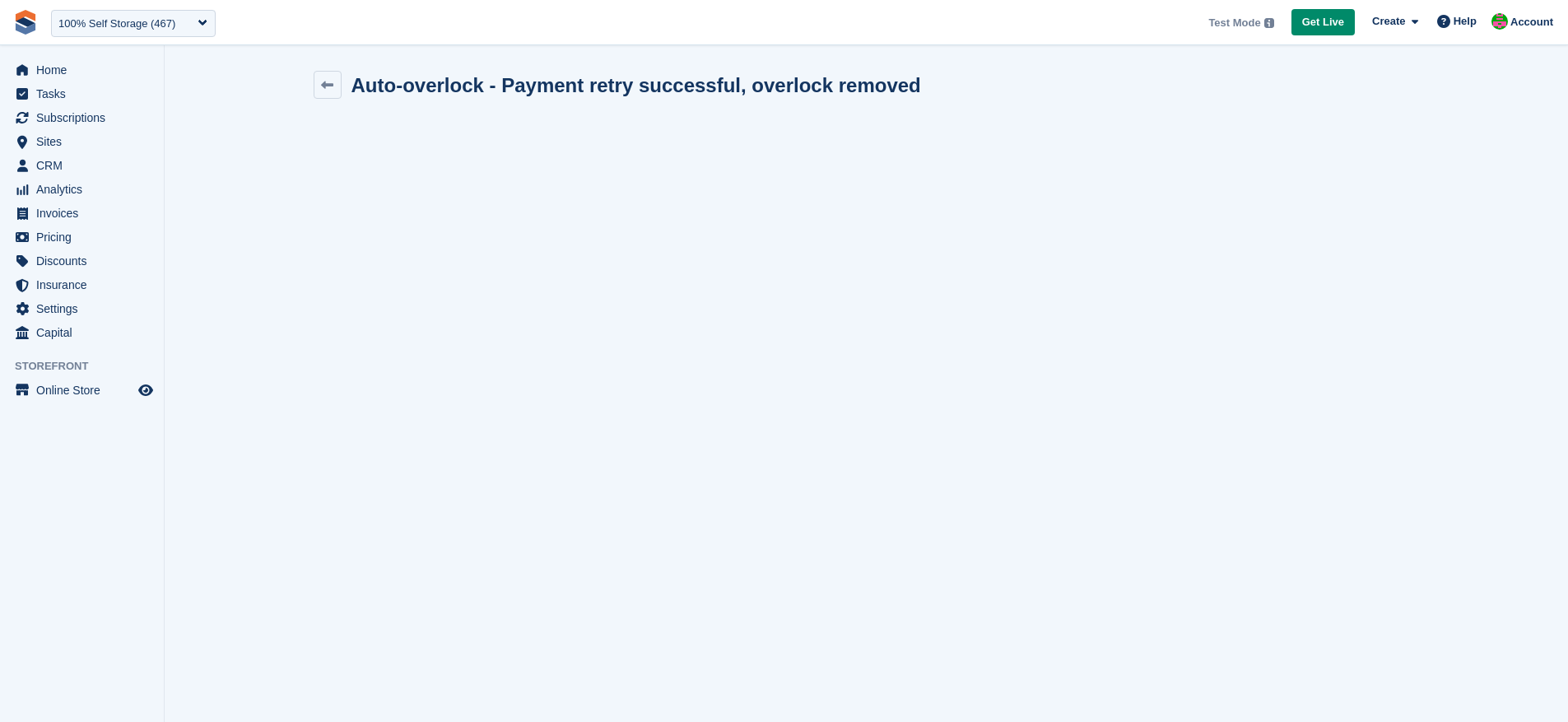 scroll, scrollTop: 0, scrollLeft: 0, axis: both 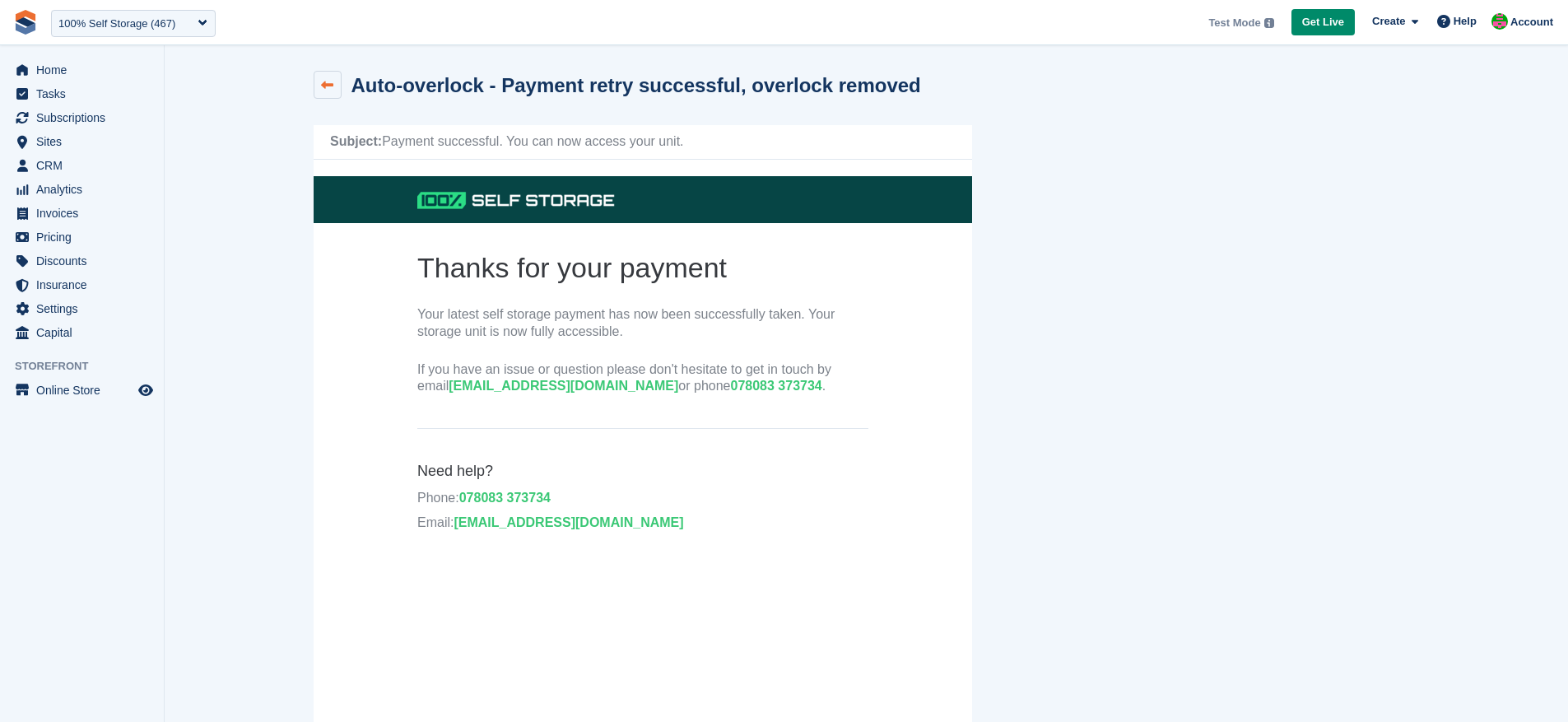 click at bounding box center (327, 85) 